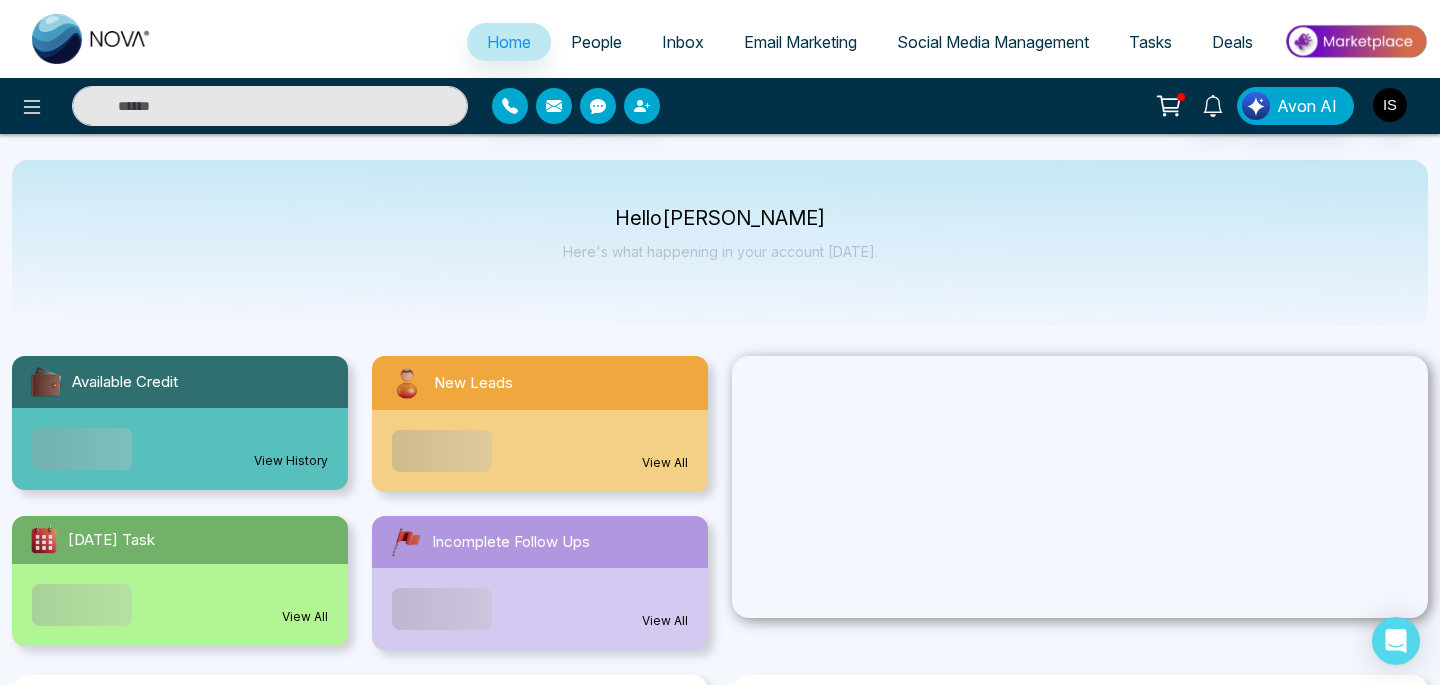 select on "*" 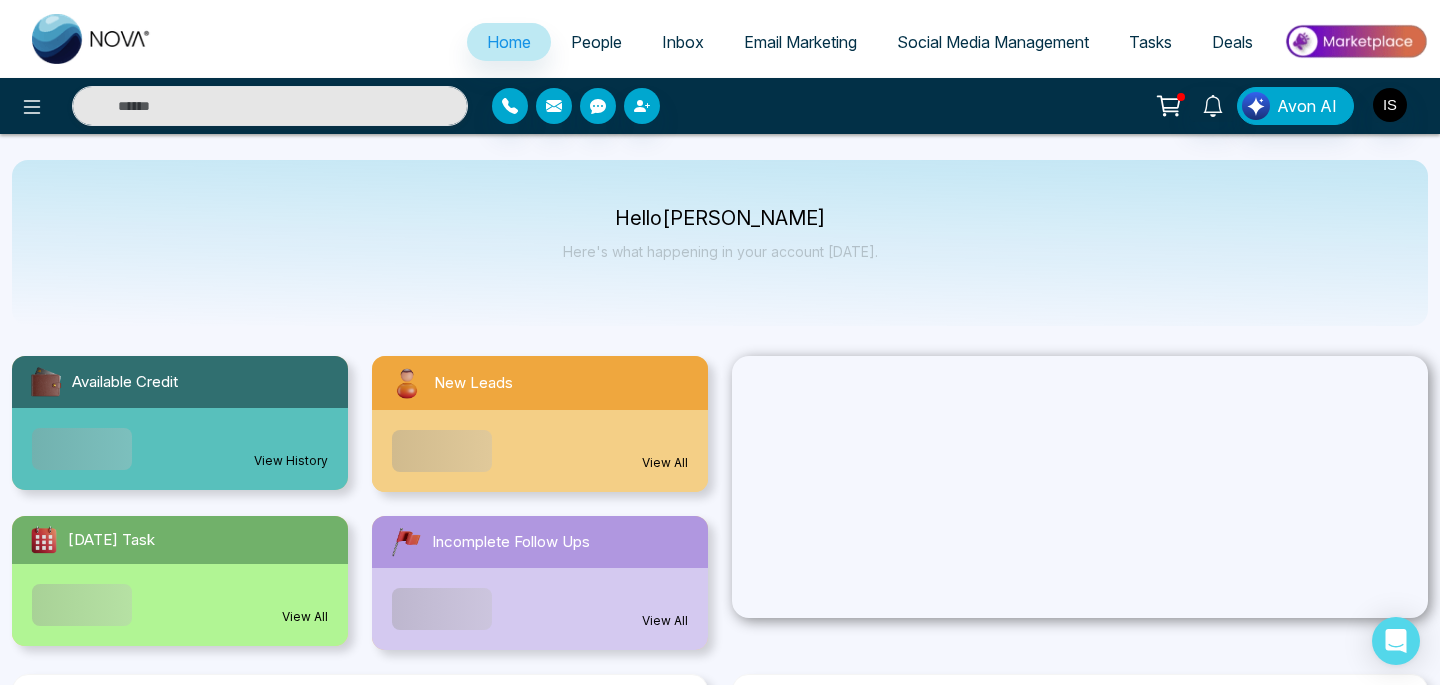 select on "*" 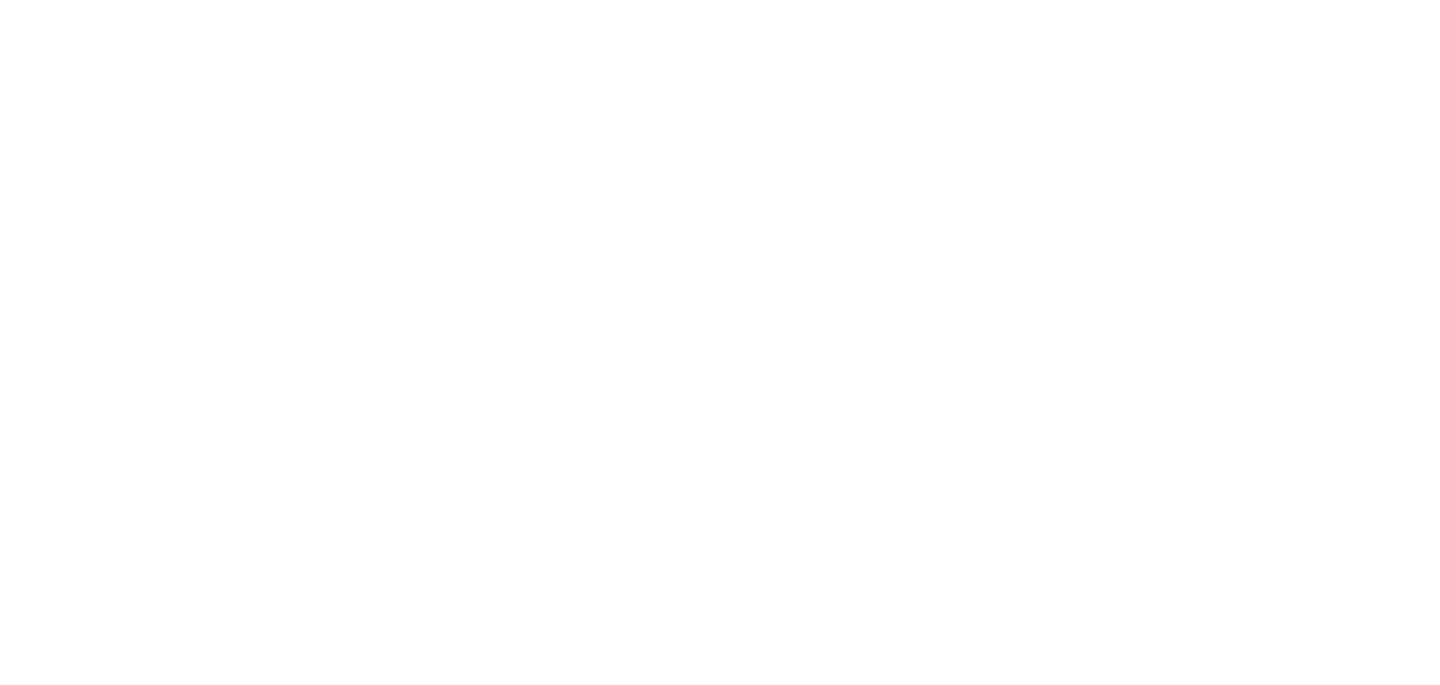 scroll, scrollTop: 0, scrollLeft: 0, axis: both 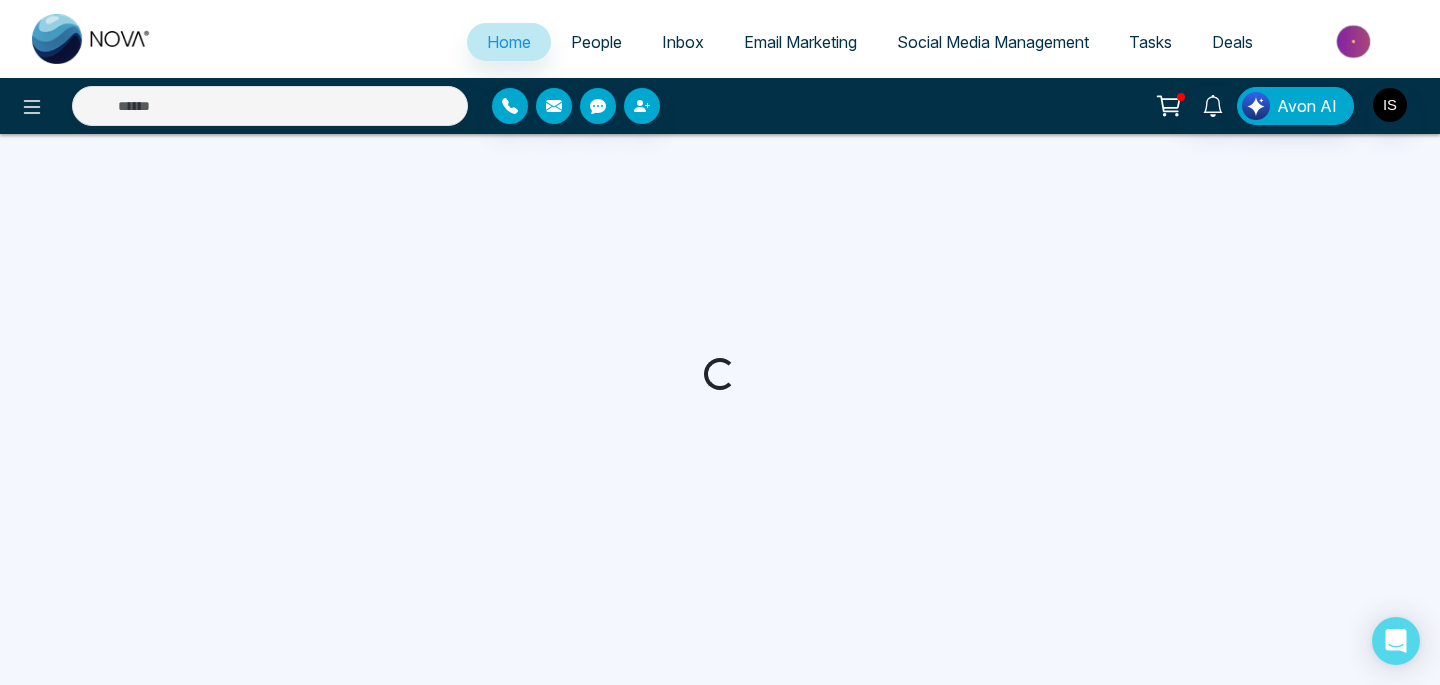 select on "*" 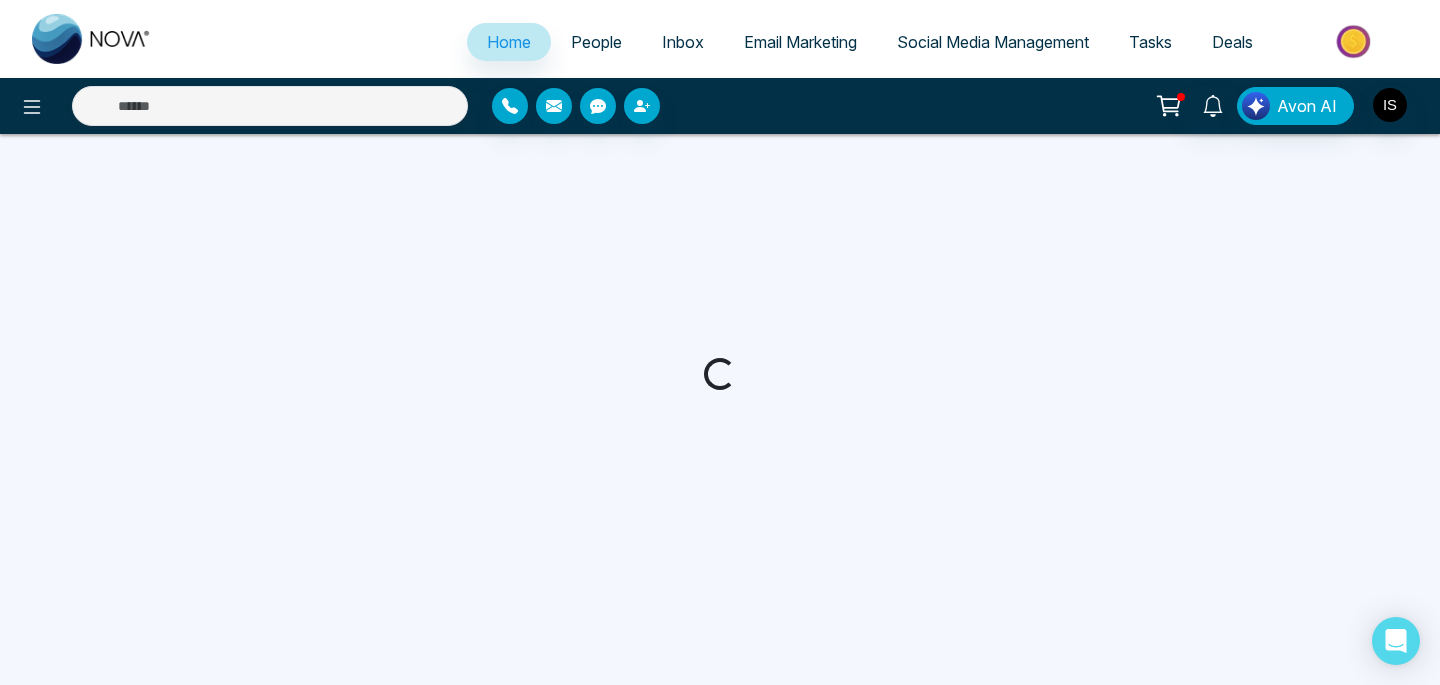 select on "*" 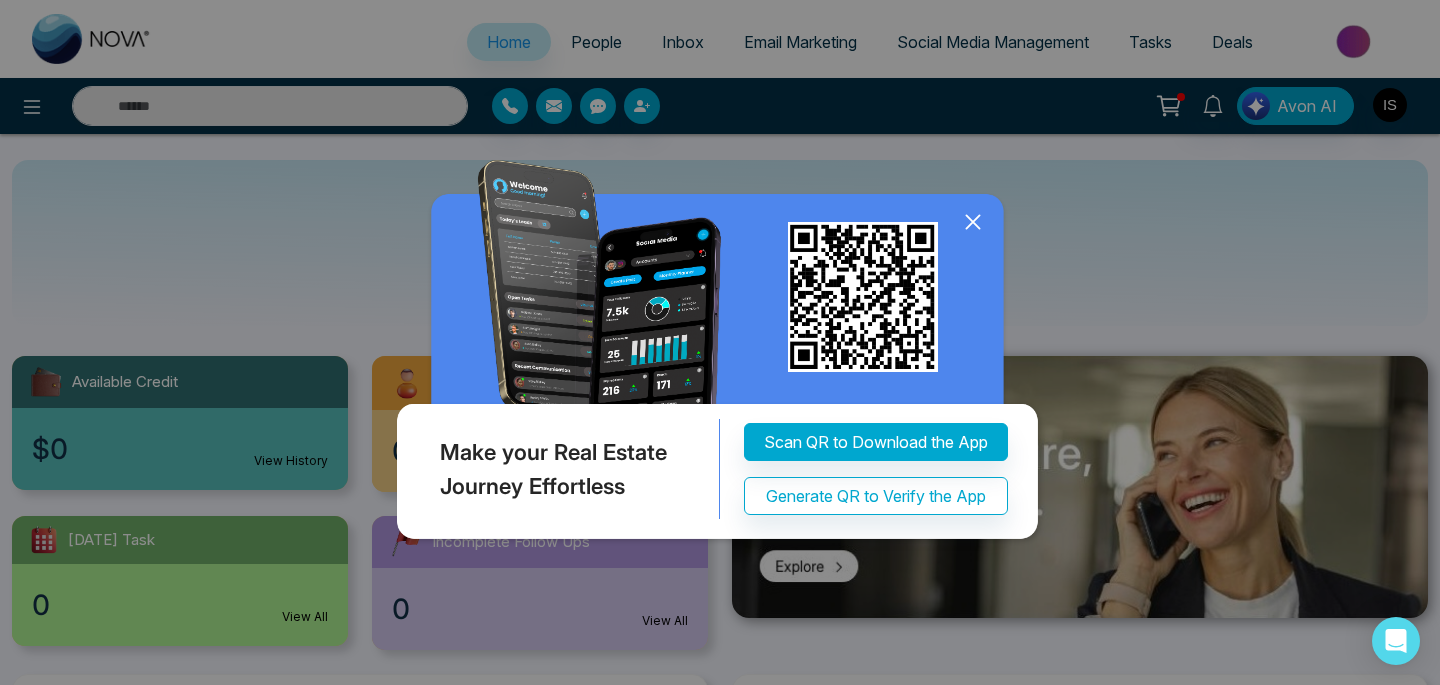 click 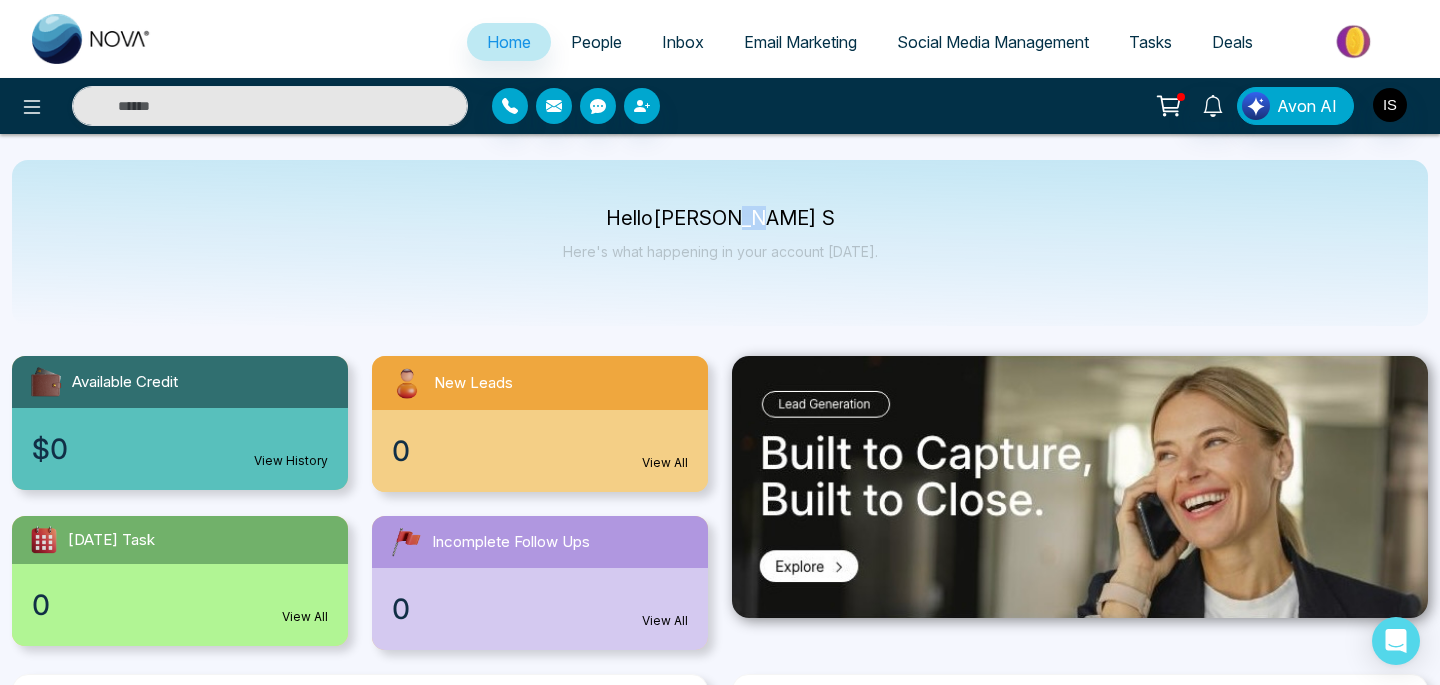 drag, startPoint x: 776, startPoint y: 226, endPoint x: 822, endPoint y: 225, distance: 46.010868 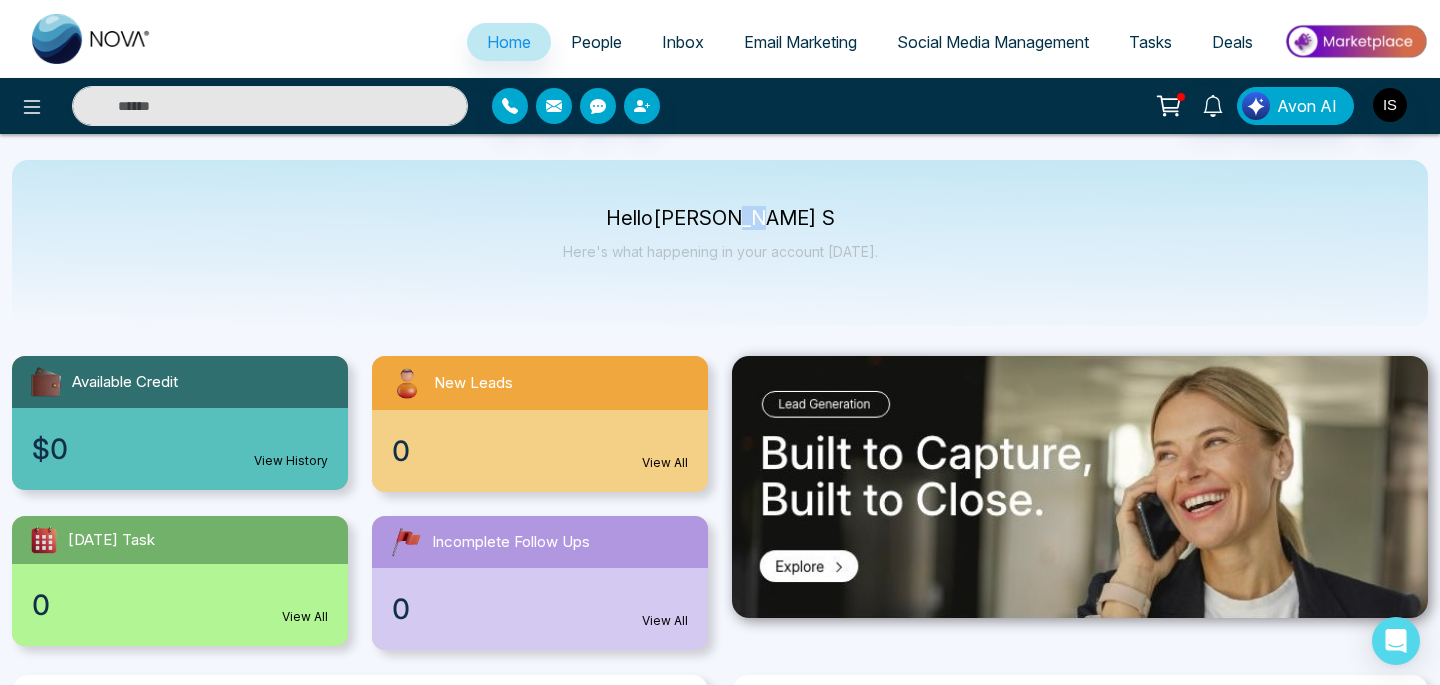 click on "Hello  Ishmeet S" at bounding box center [720, 218] 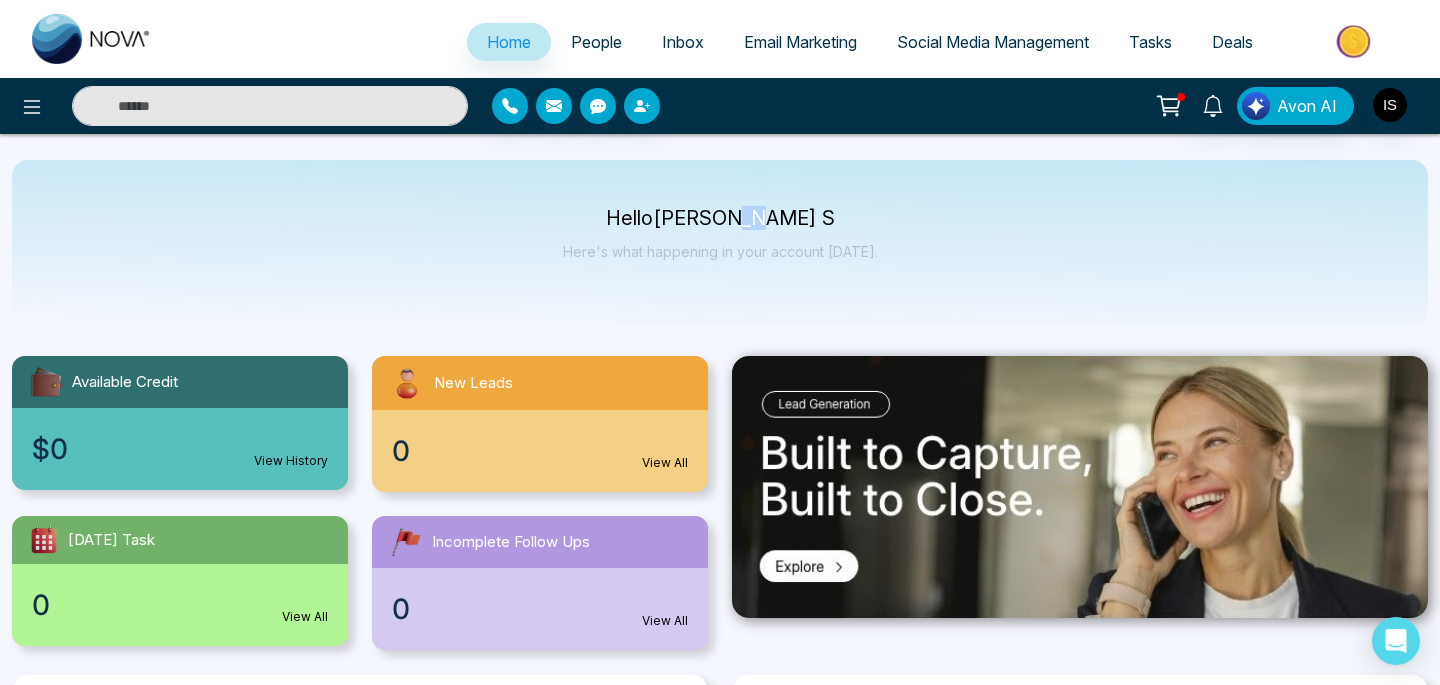 click on "Hello  Ishmeet S" at bounding box center (720, 218) 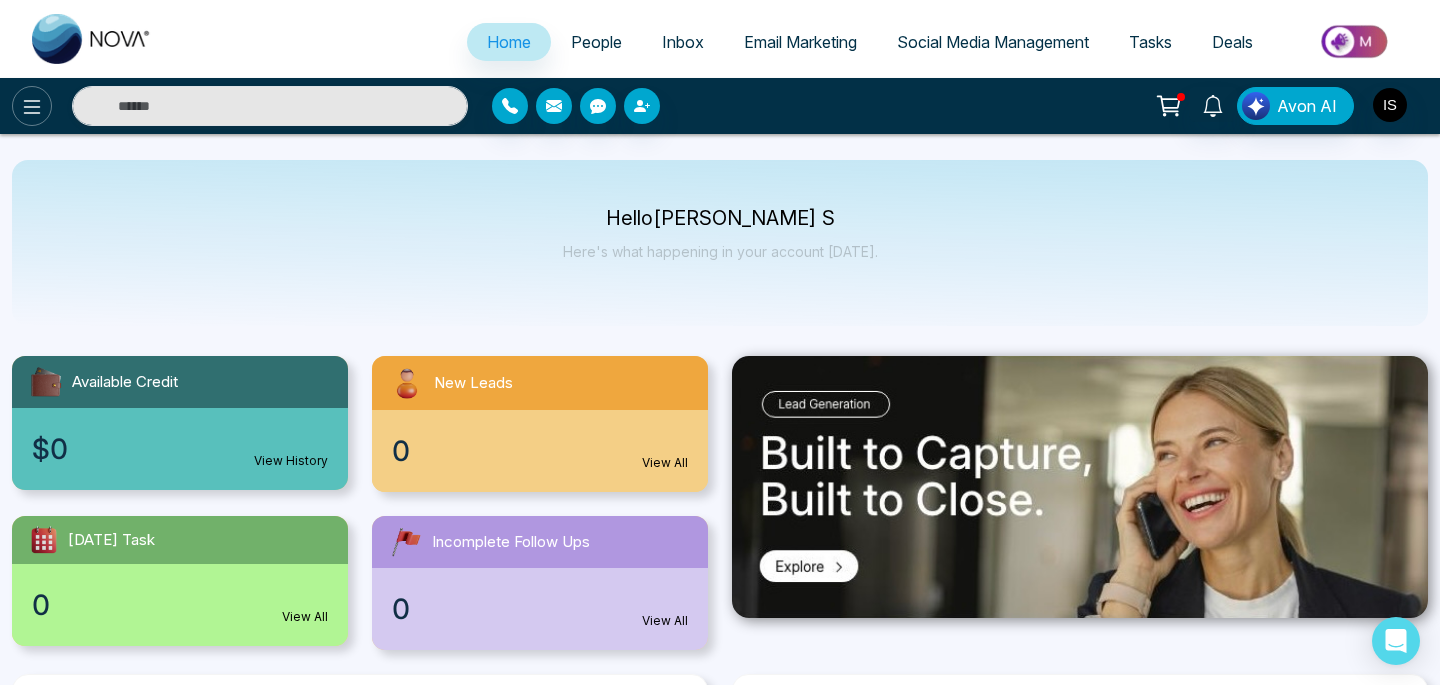 click 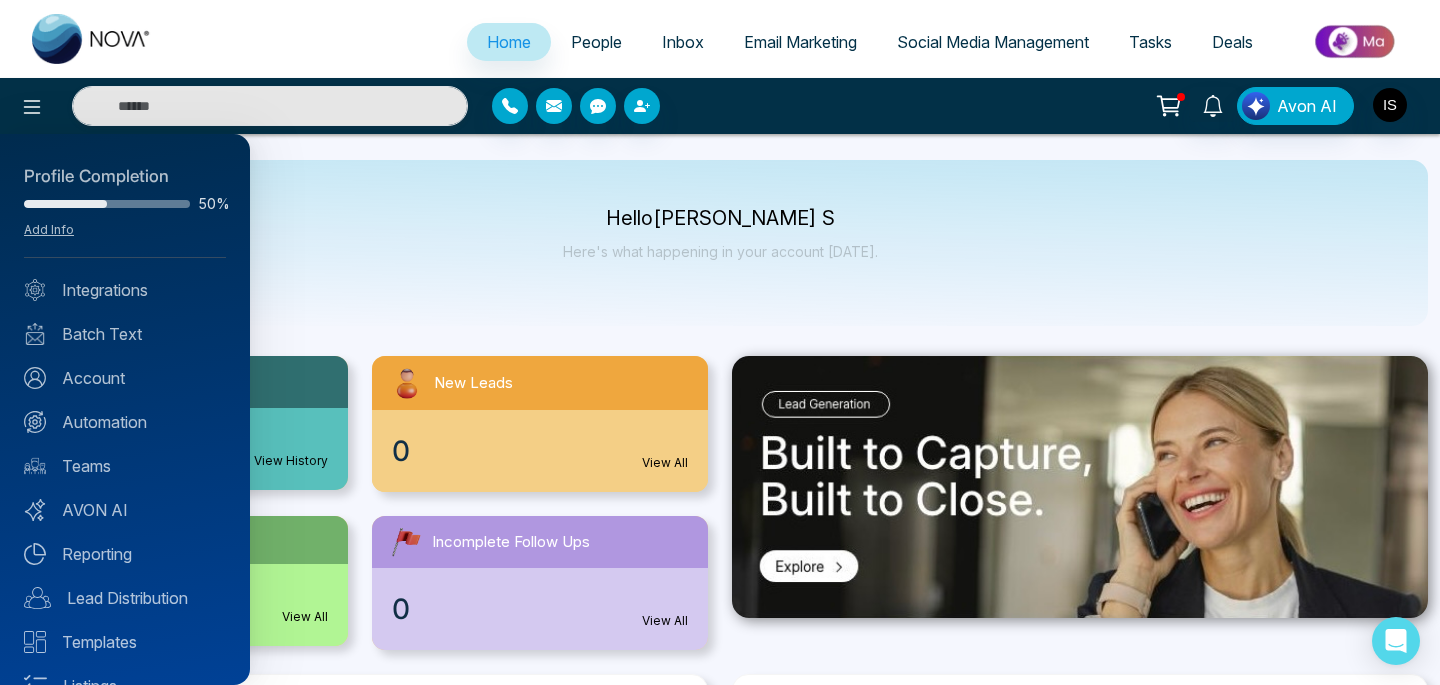 click at bounding box center (720, 342) 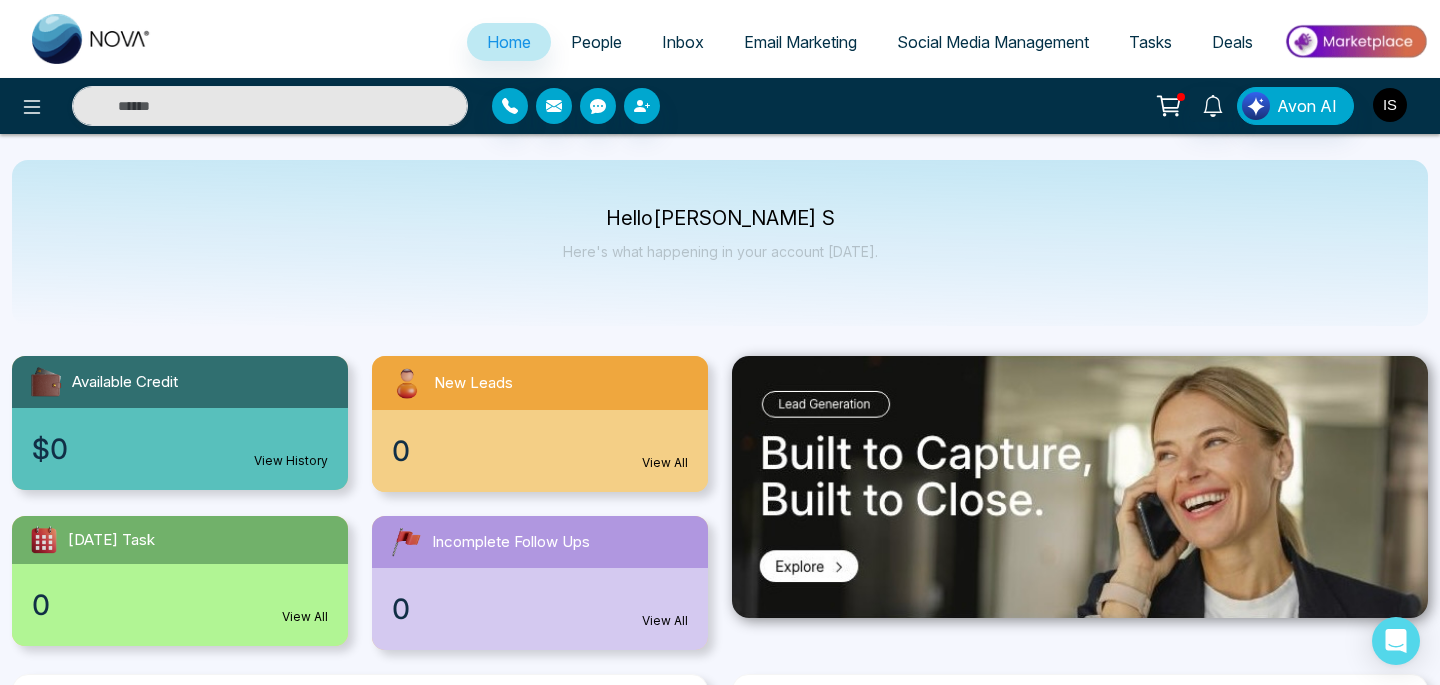 click at bounding box center [1390, 105] 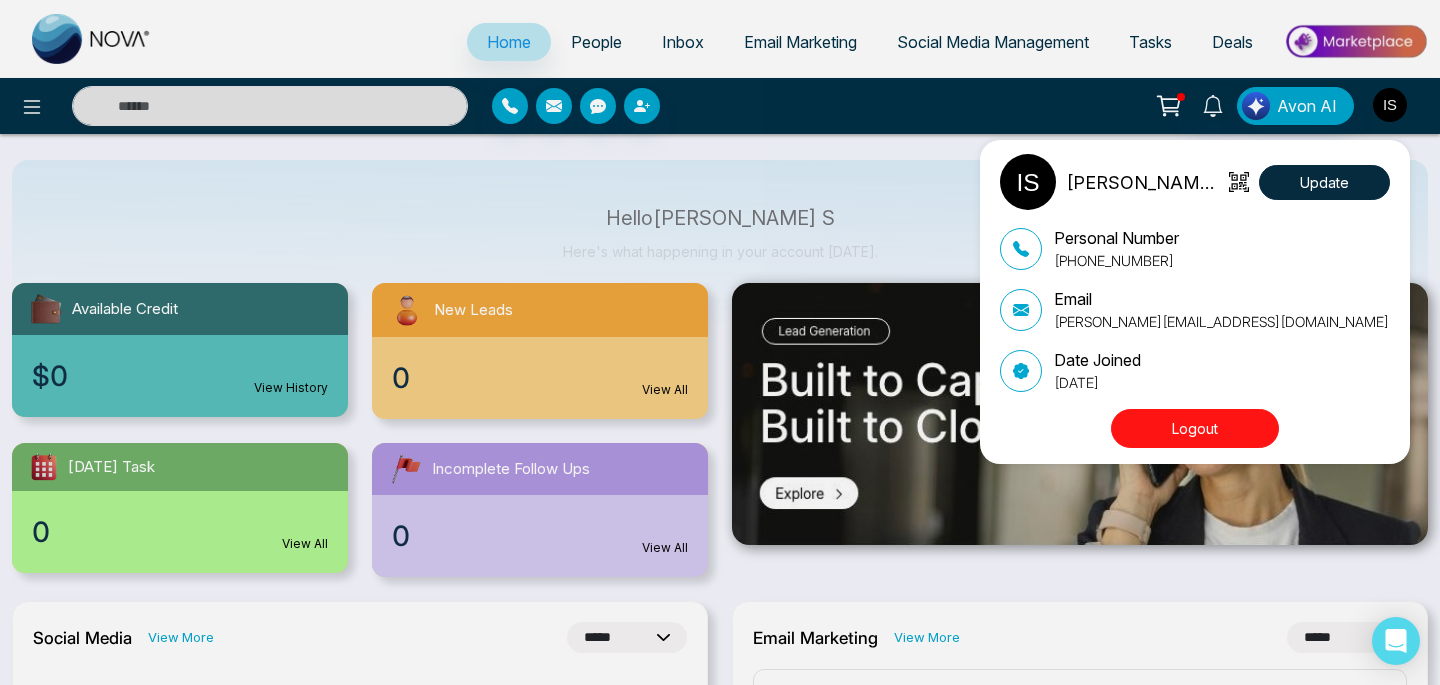 scroll, scrollTop: 96, scrollLeft: 0, axis: vertical 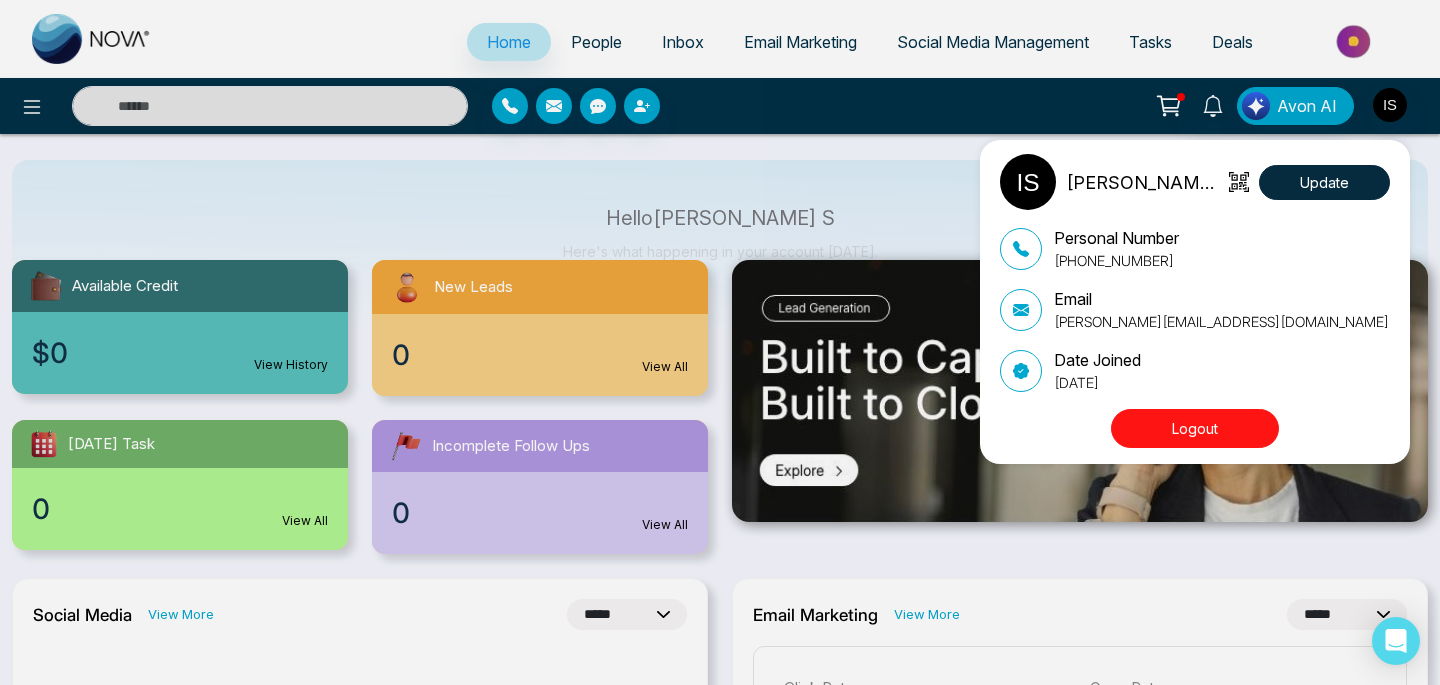 click at bounding box center (1028, 182) 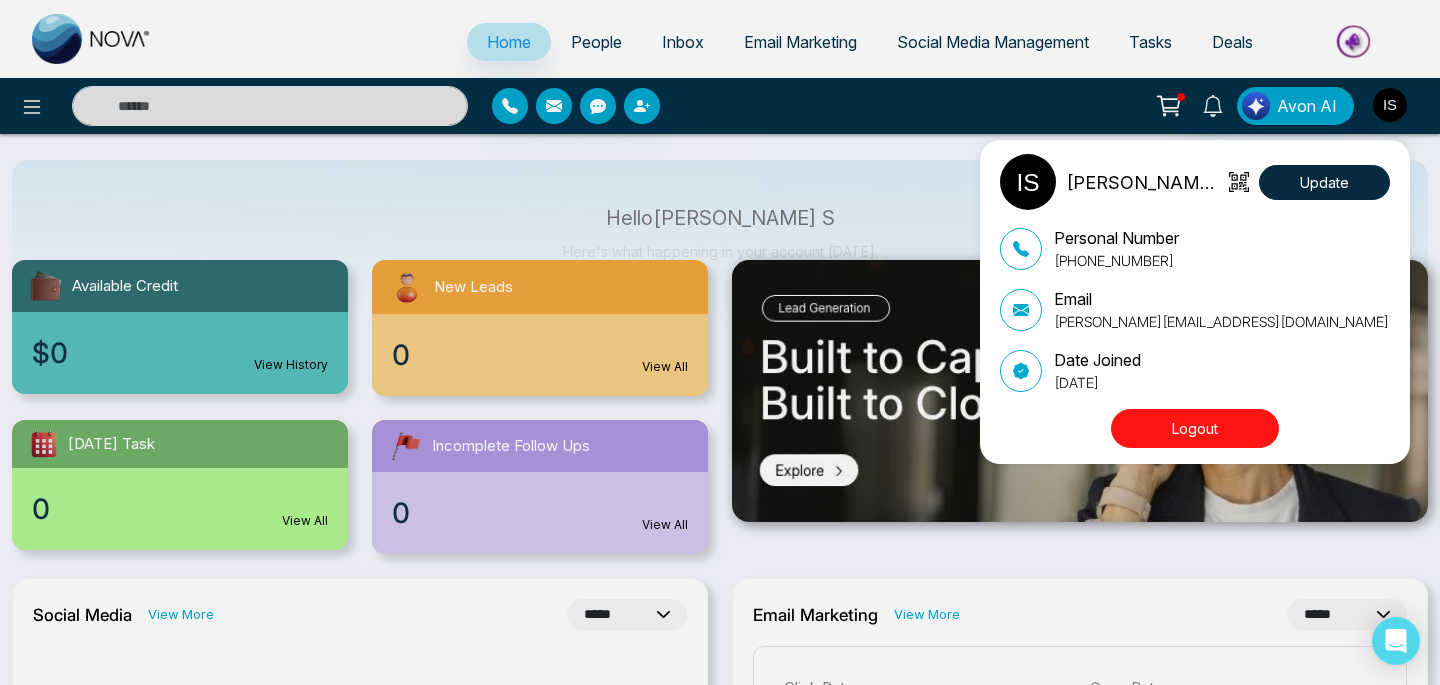 click on "Ishmeet S Update" at bounding box center [1195, 182] 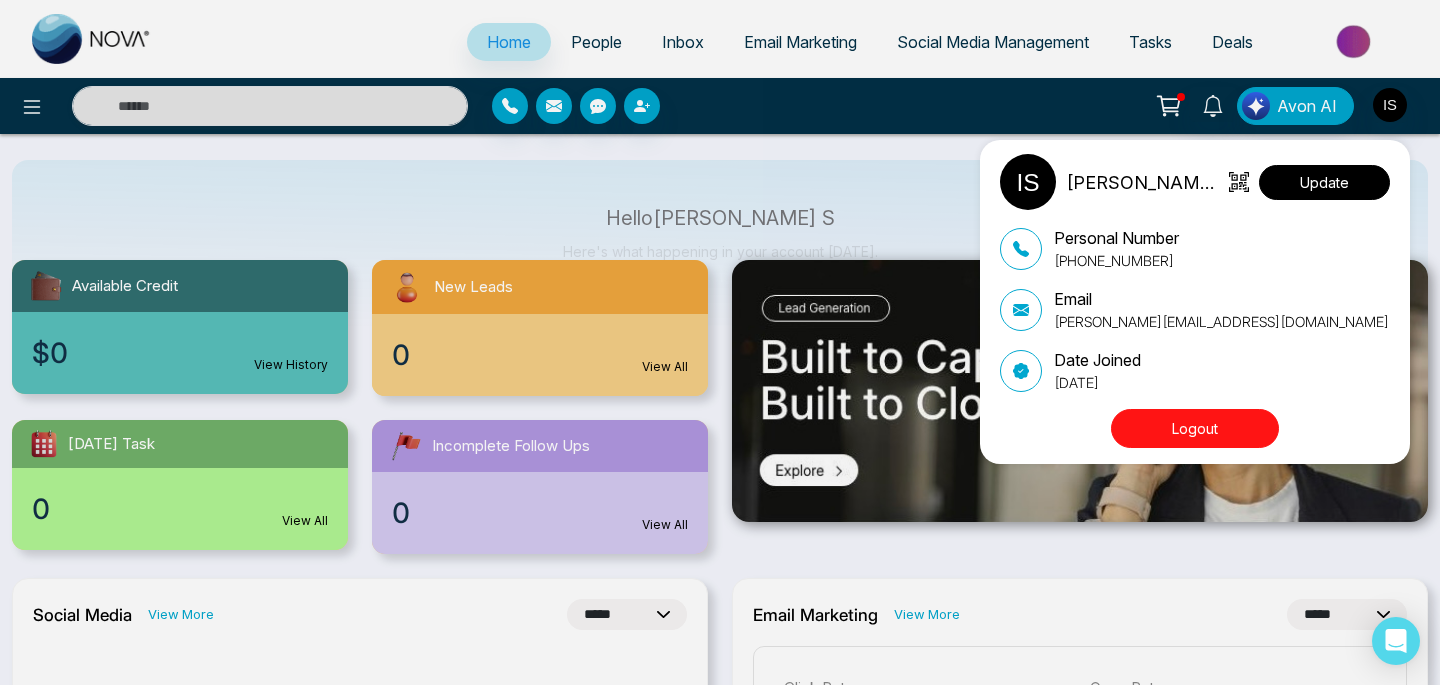click on "Update" at bounding box center [1324, 182] 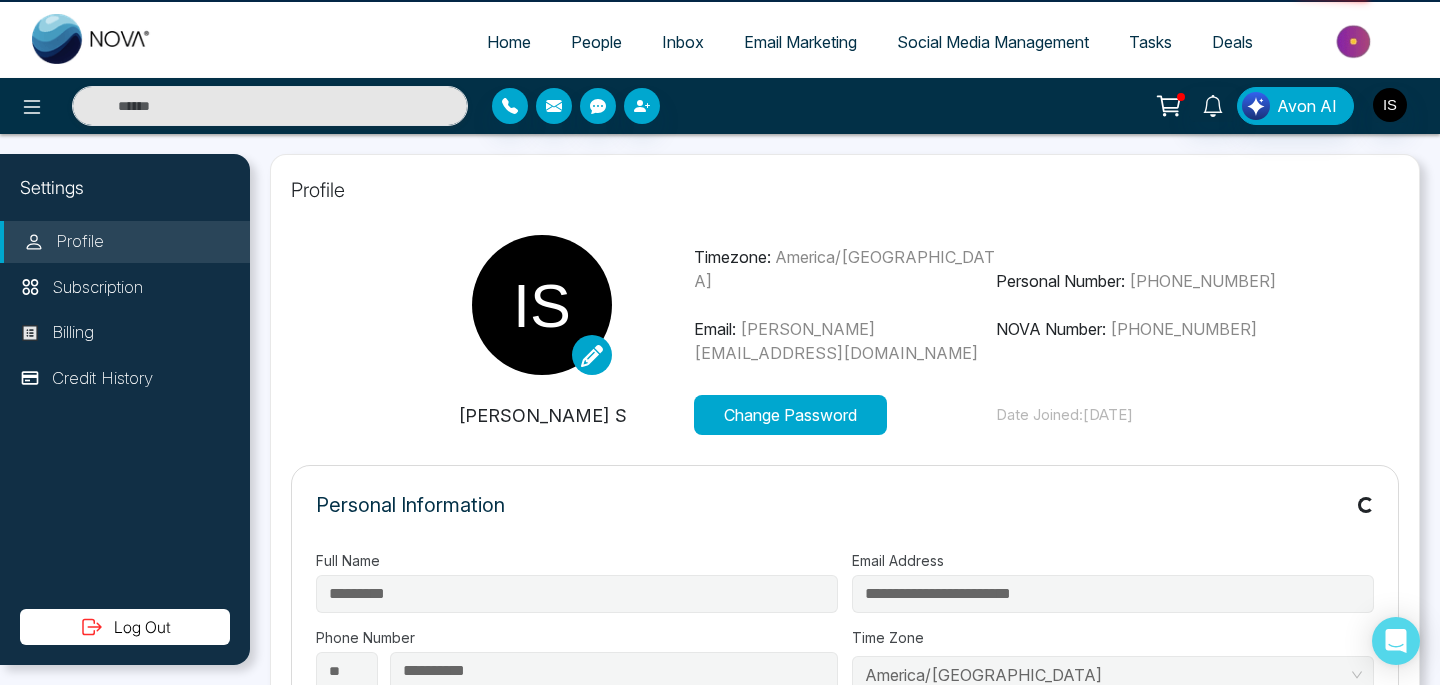 scroll, scrollTop: 0, scrollLeft: 0, axis: both 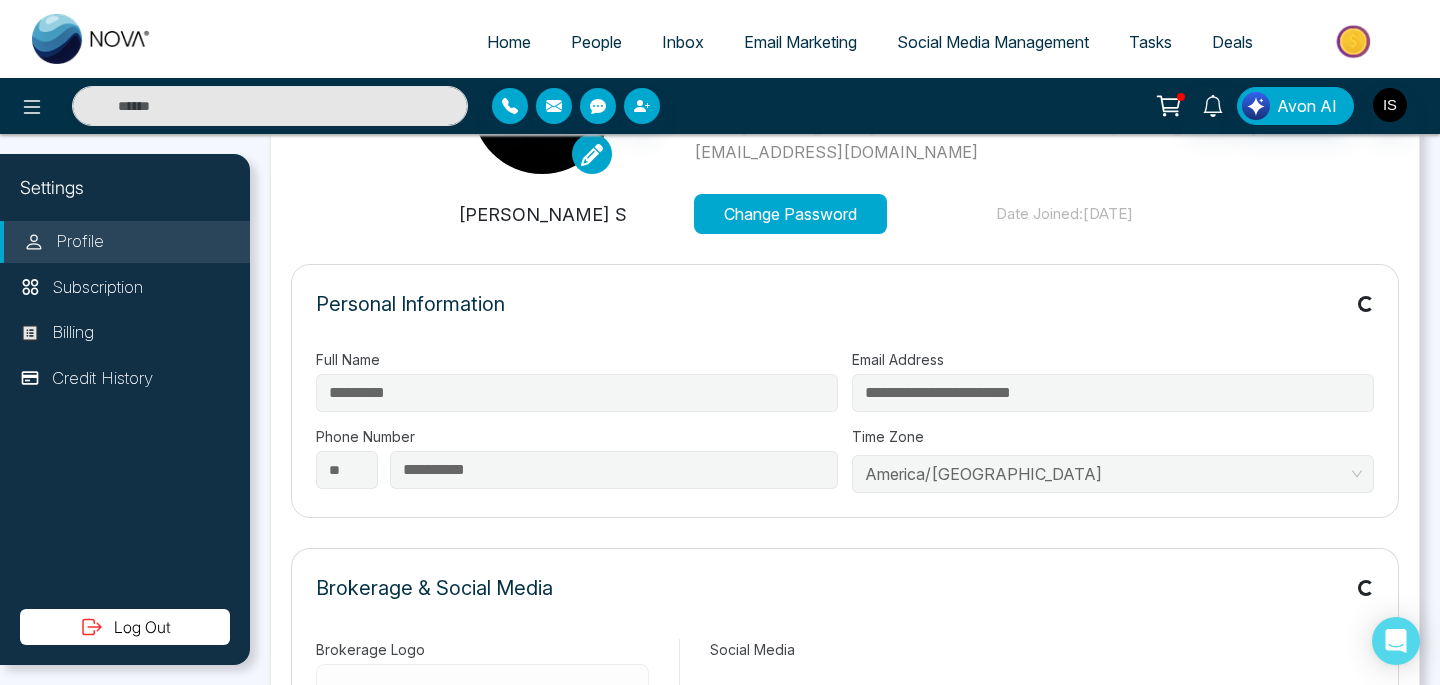 type on "***" 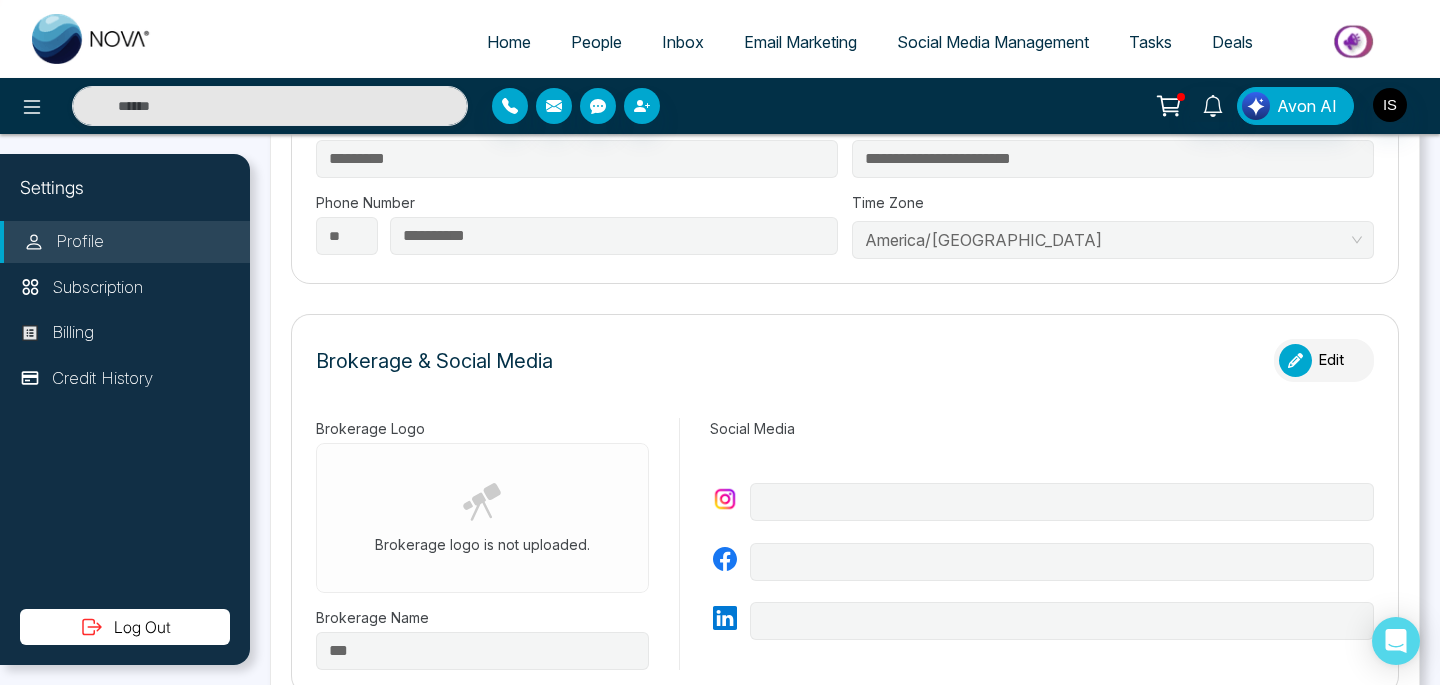 scroll, scrollTop: 450, scrollLeft: 0, axis: vertical 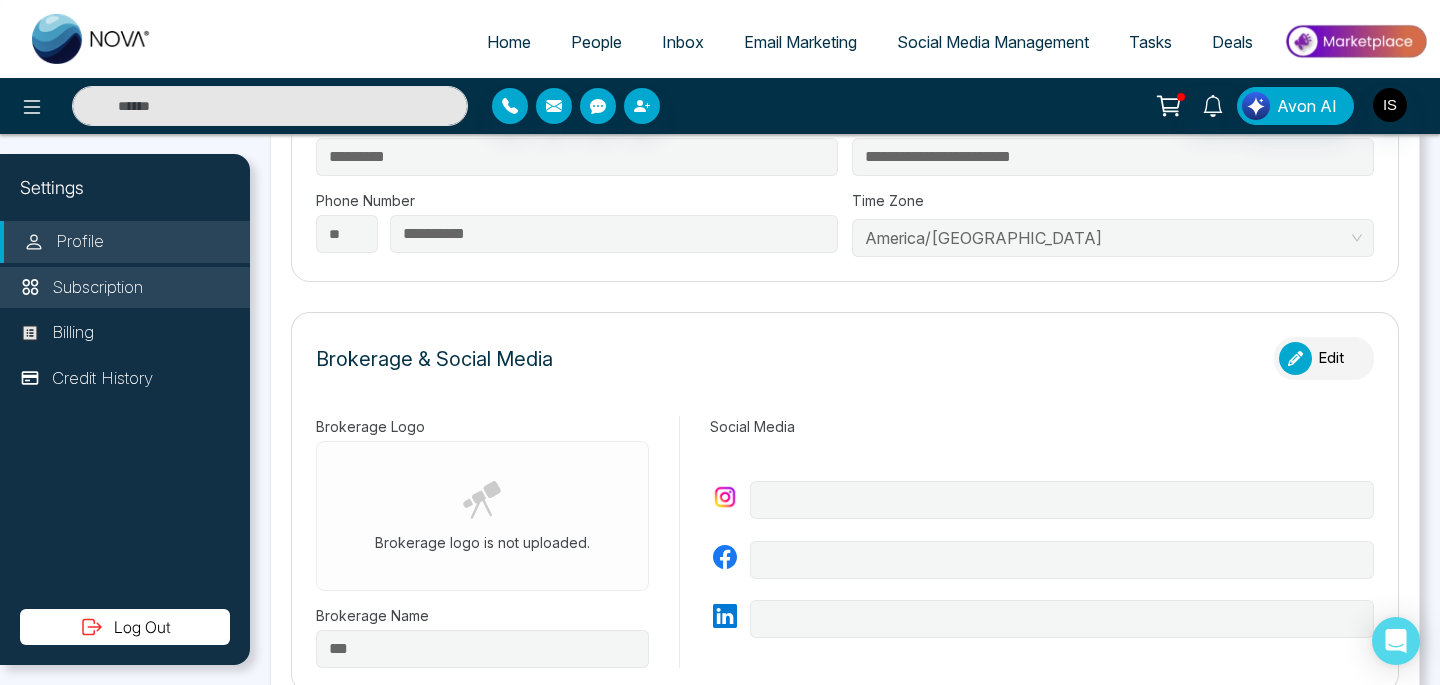 click on "Subscription" at bounding box center (97, 288) 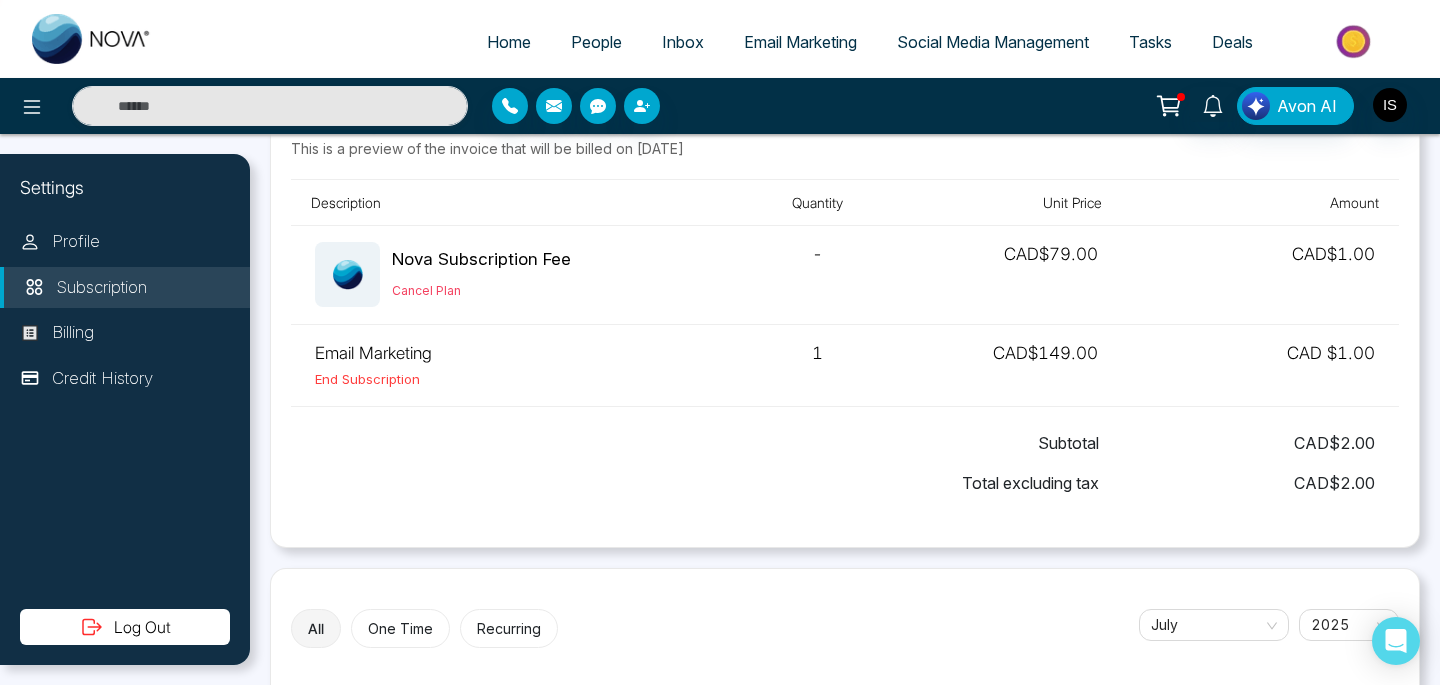 scroll, scrollTop: 0, scrollLeft: 0, axis: both 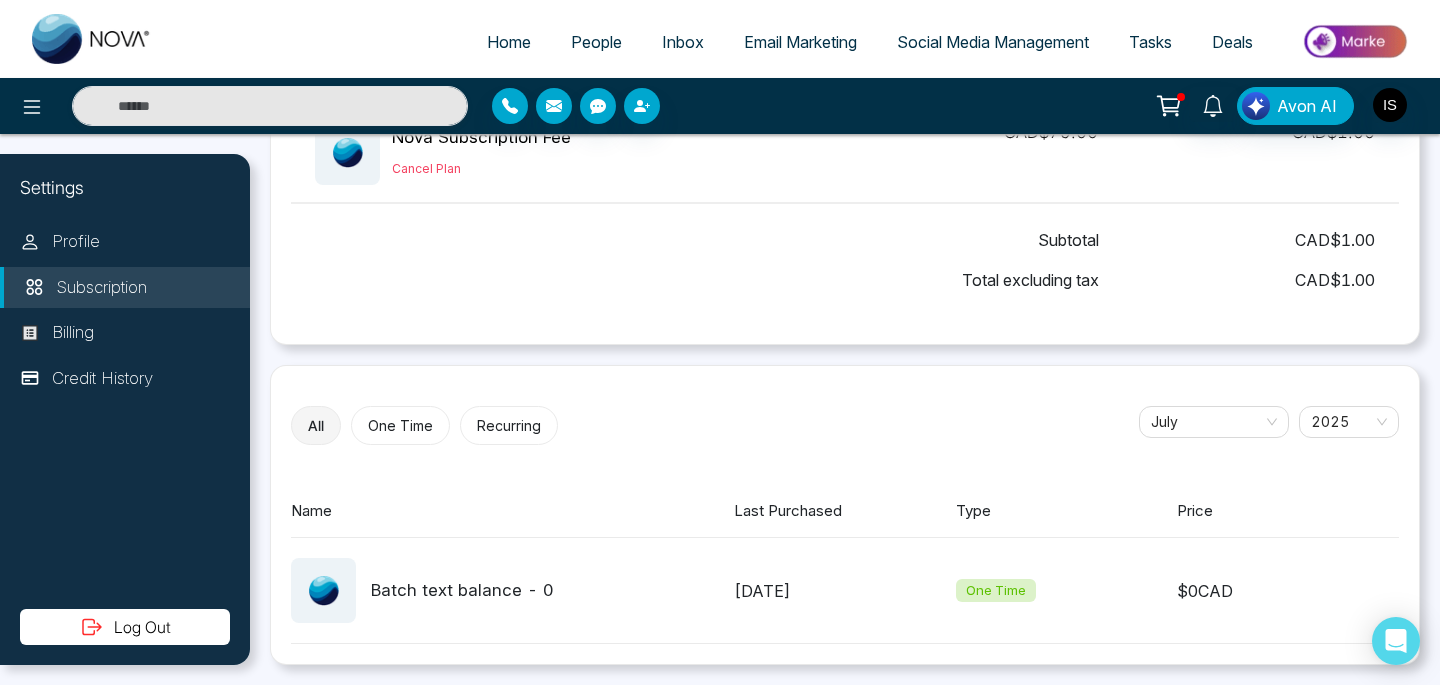 click on "Home People Inbox Email Marketing Social Media Management Tasks Deals" at bounding box center (720, 39) 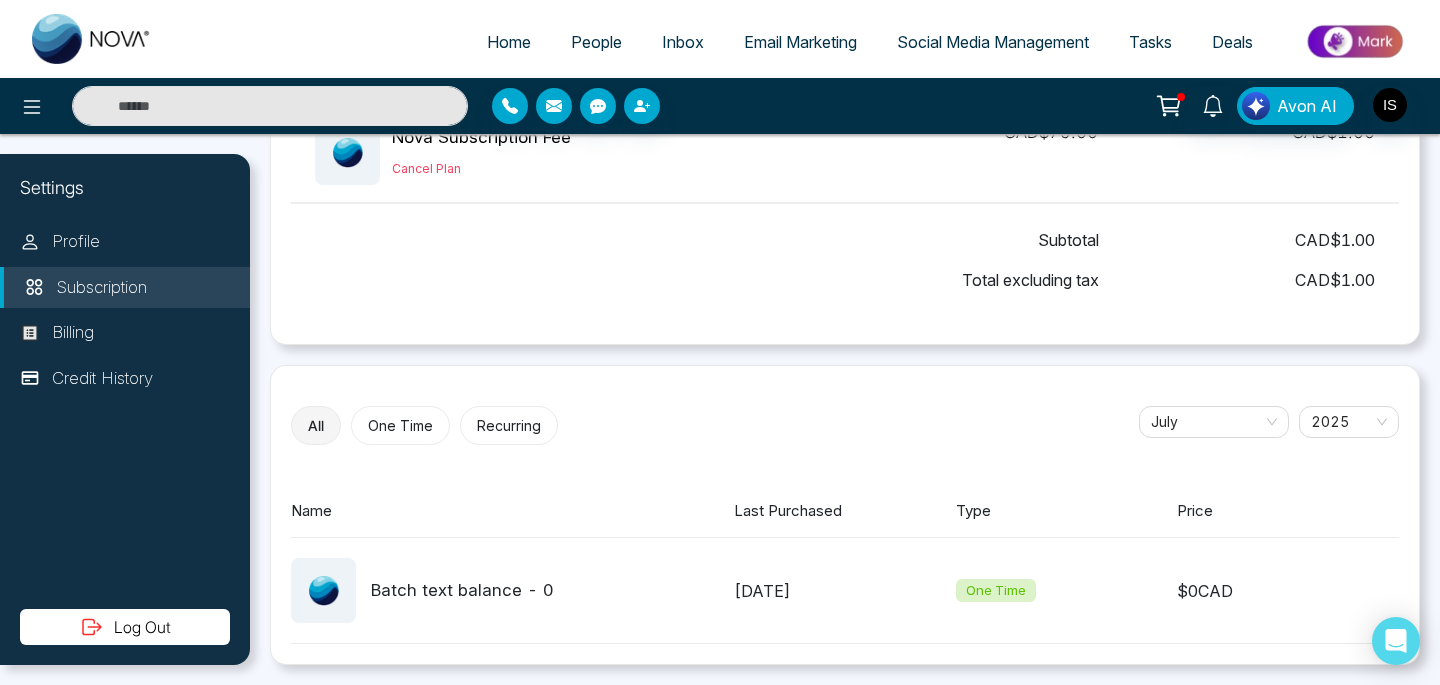 click on "Home" at bounding box center [509, 42] 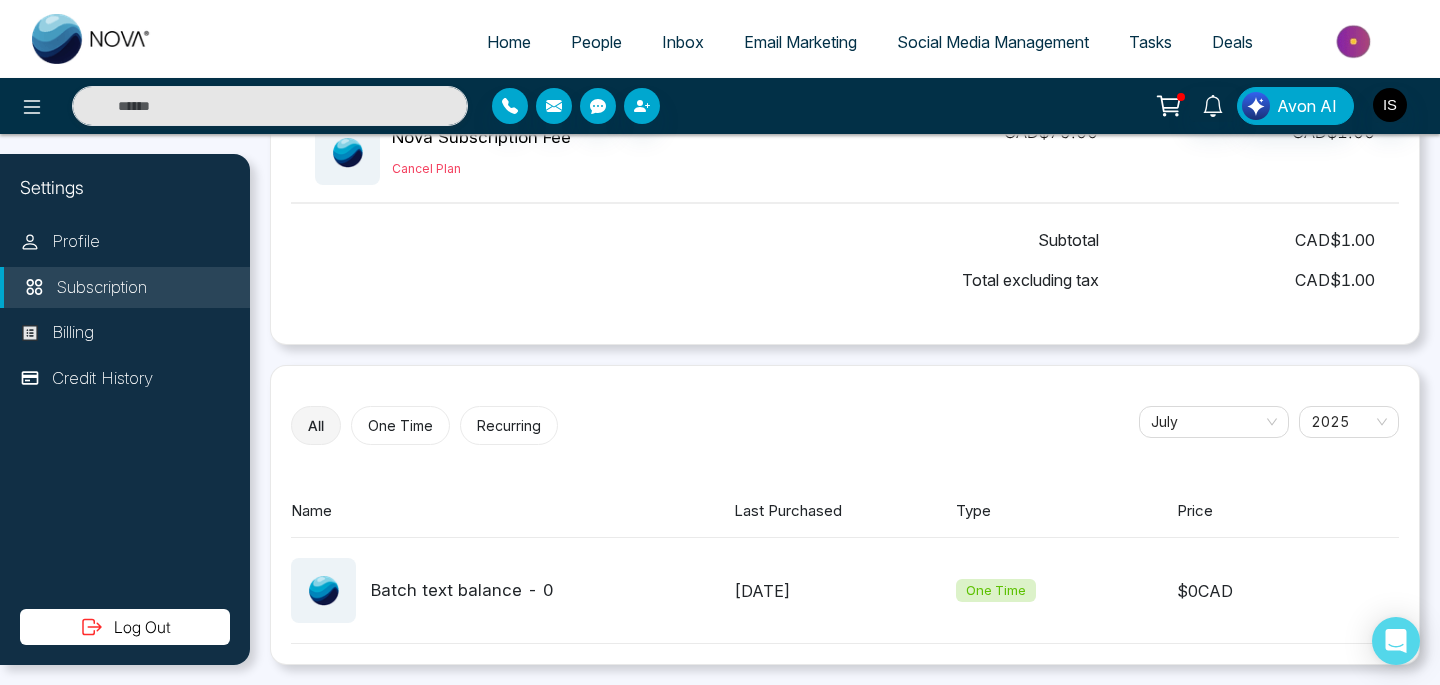 select on "*" 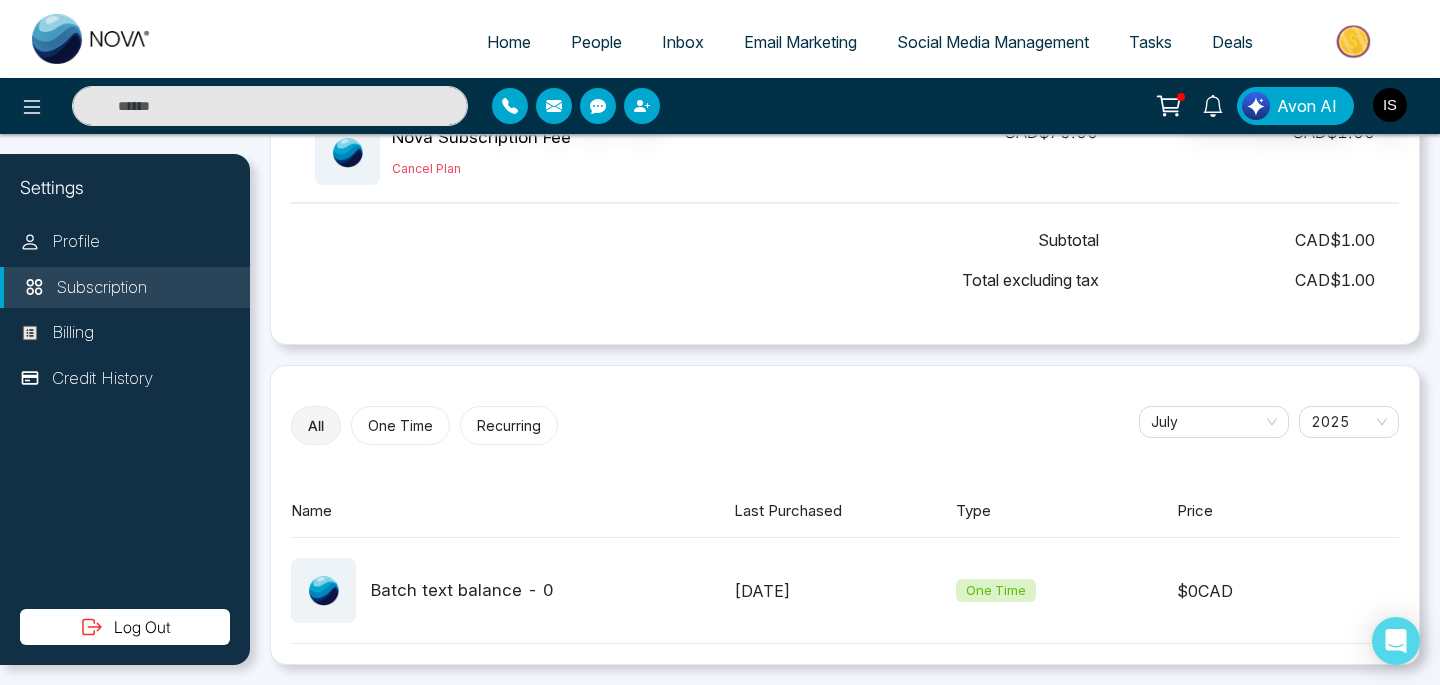 select on "*" 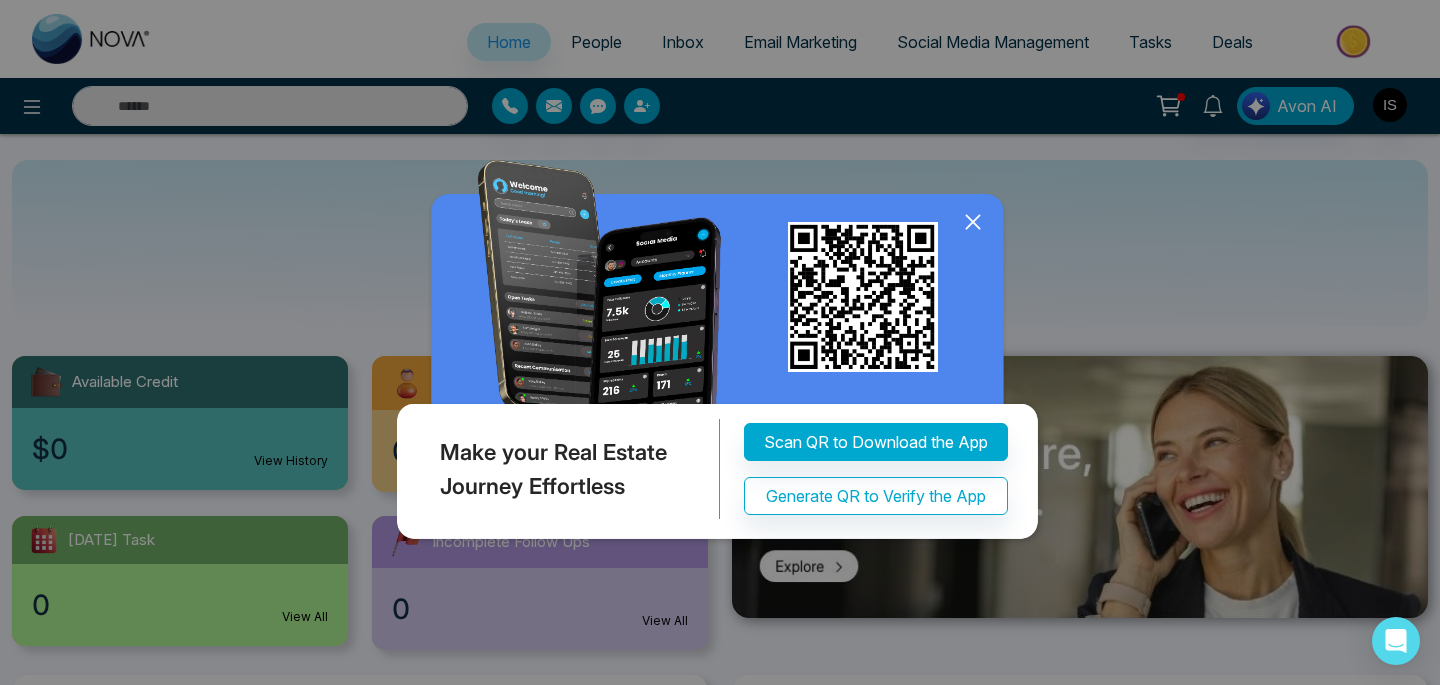 click 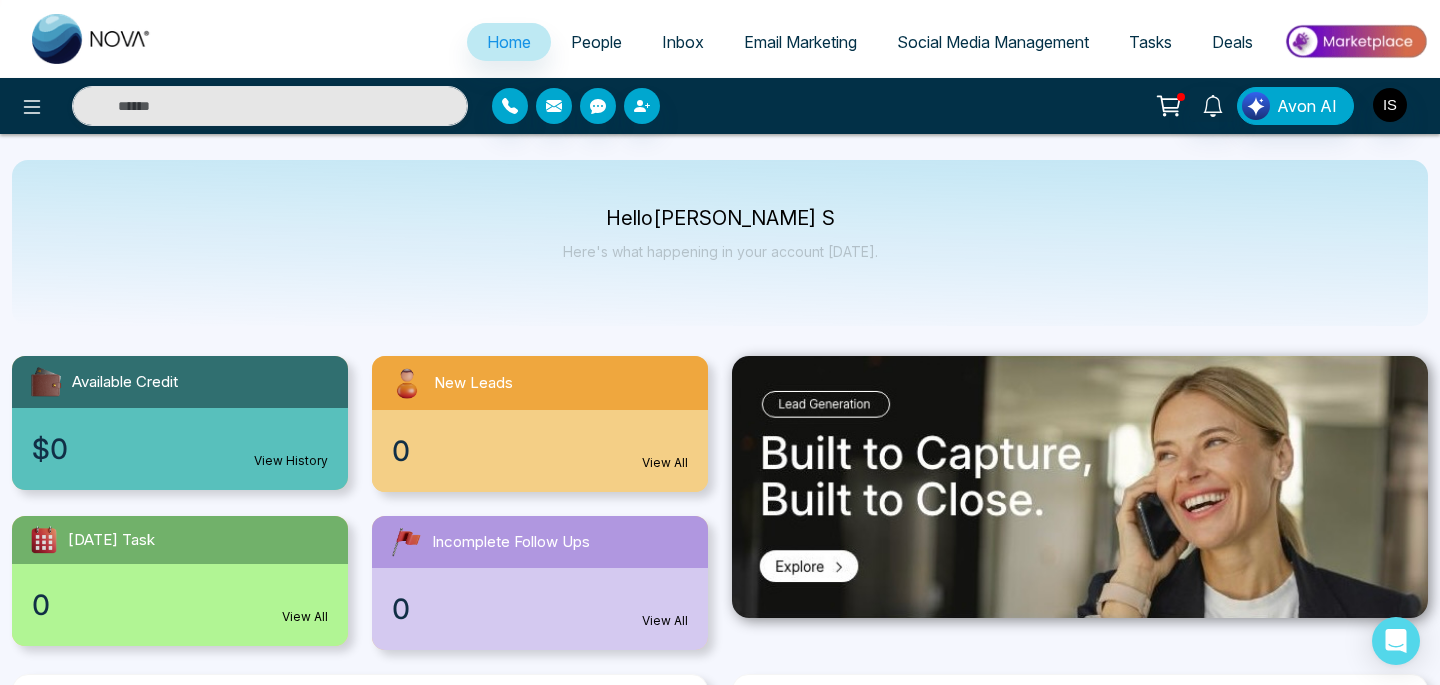 click on "Email Marketing" at bounding box center [800, 42] 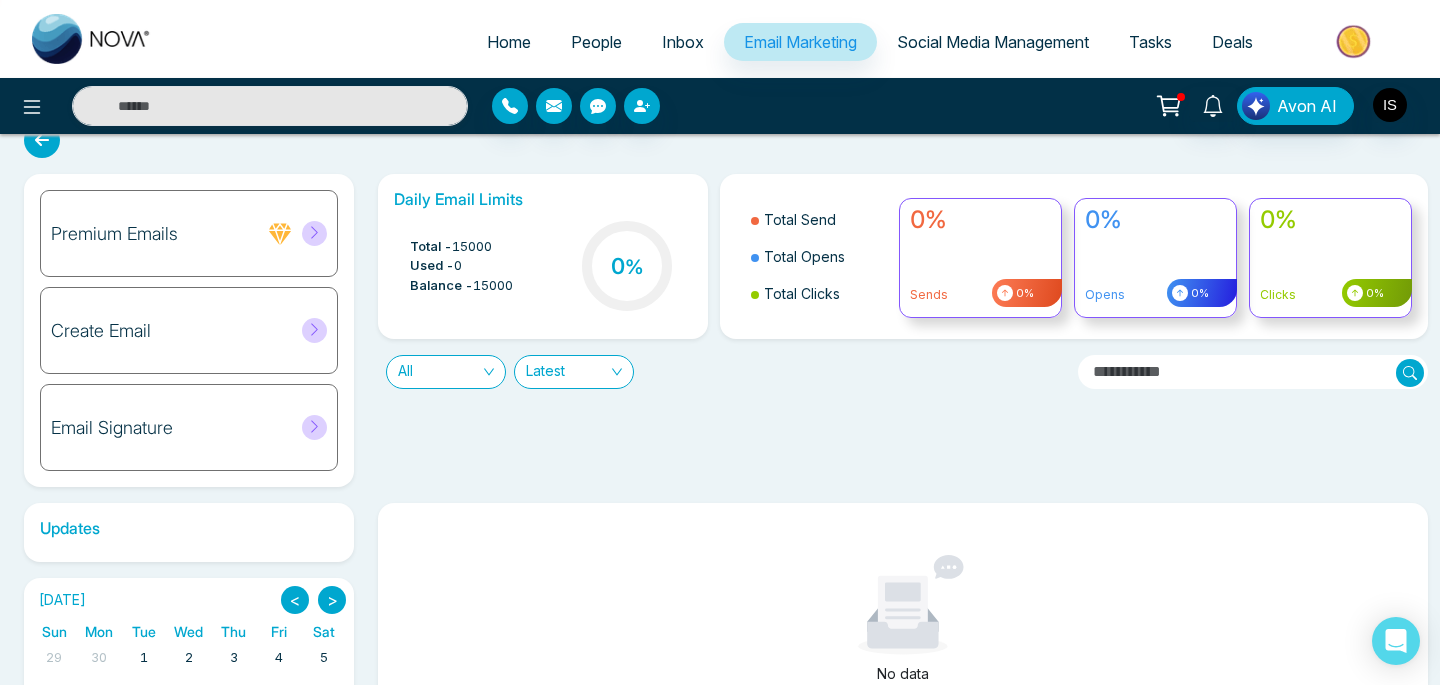 scroll, scrollTop: 0, scrollLeft: 0, axis: both 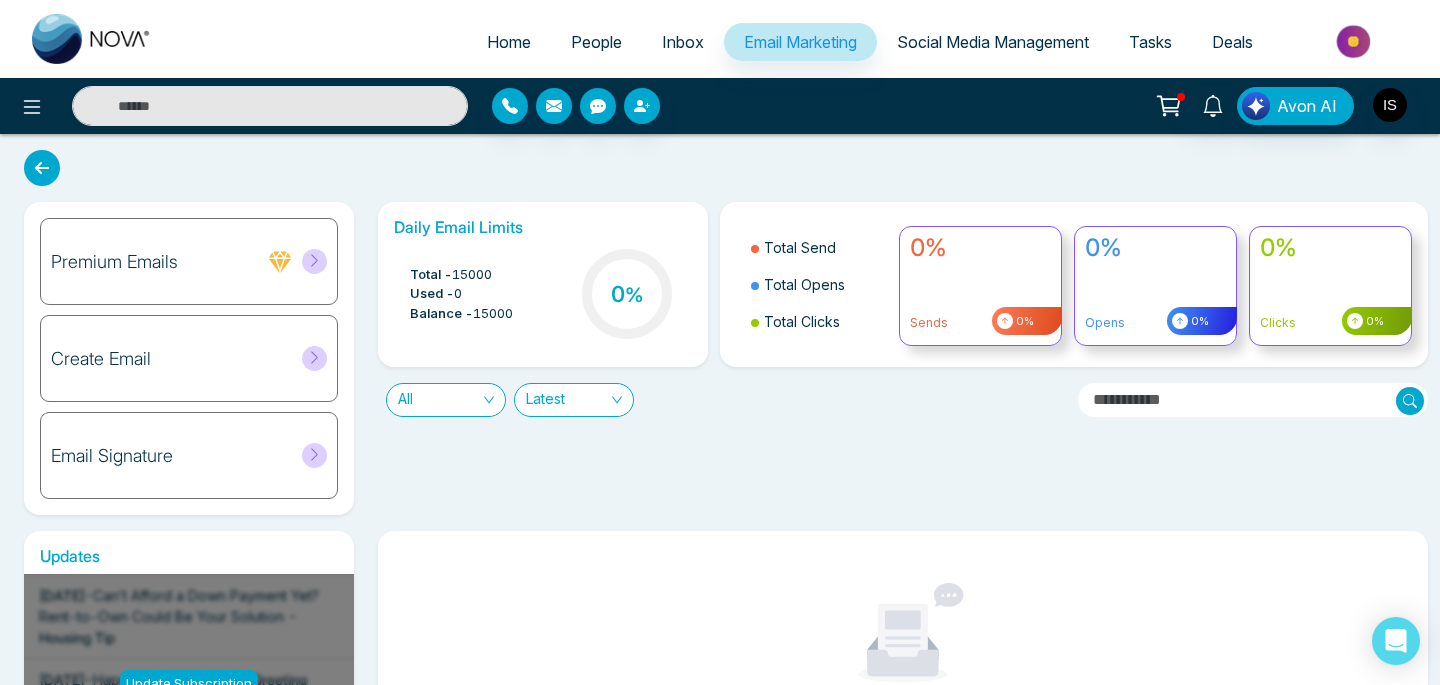 click 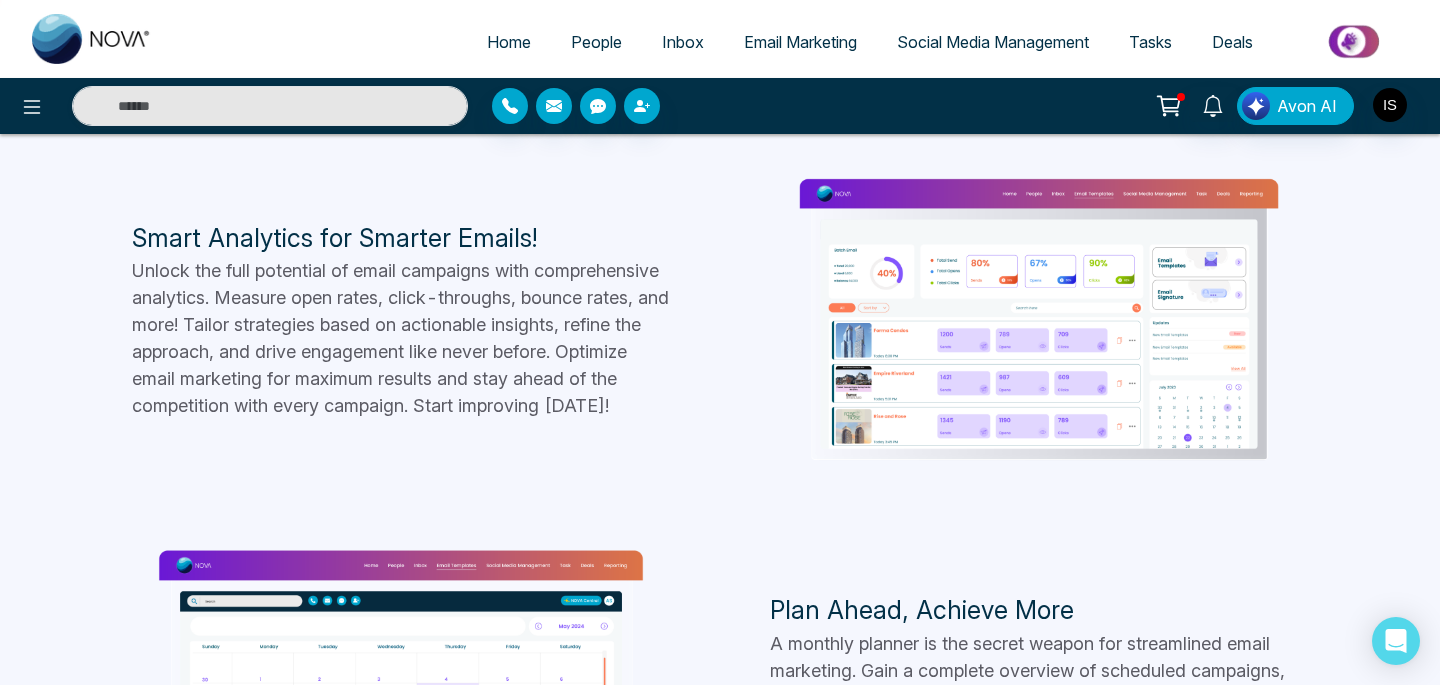 scroll, scrollTop: 1412, scrollLeft: 0, axis: vertical 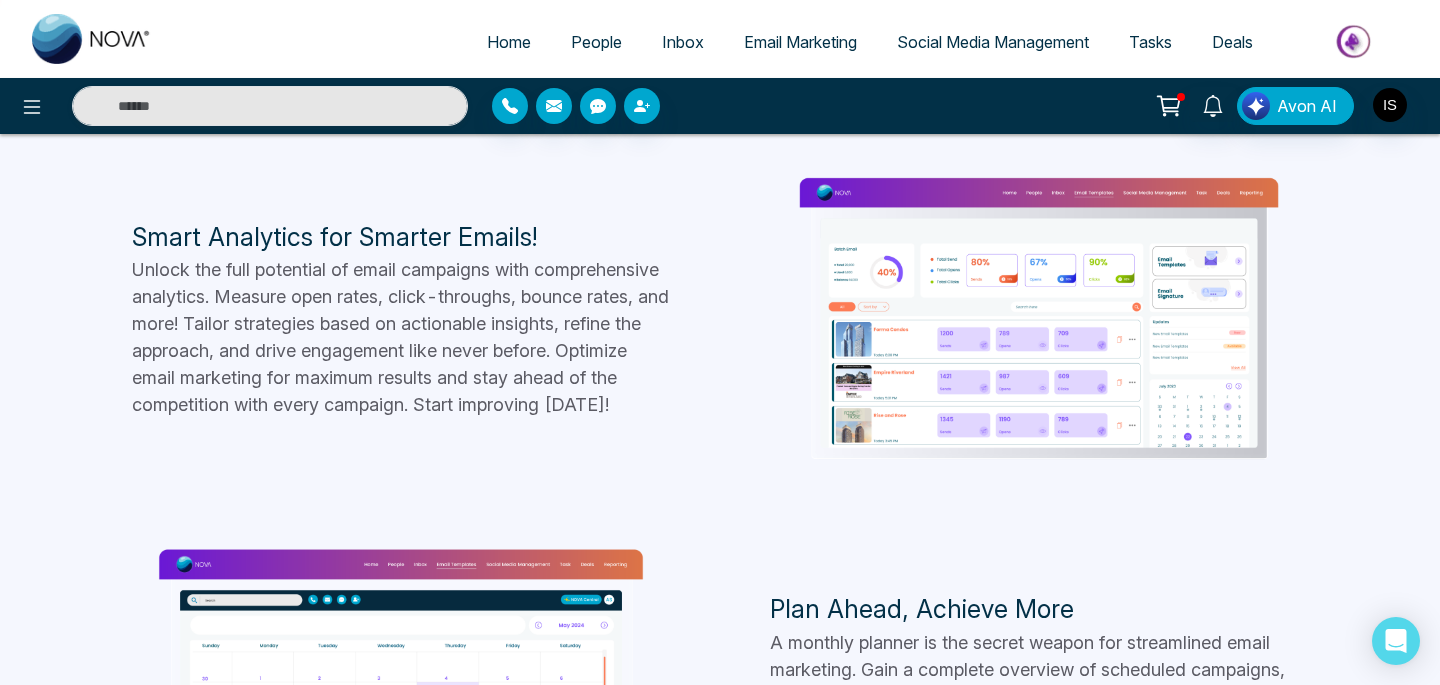 click on "Home" at bounding box center [509, 42] 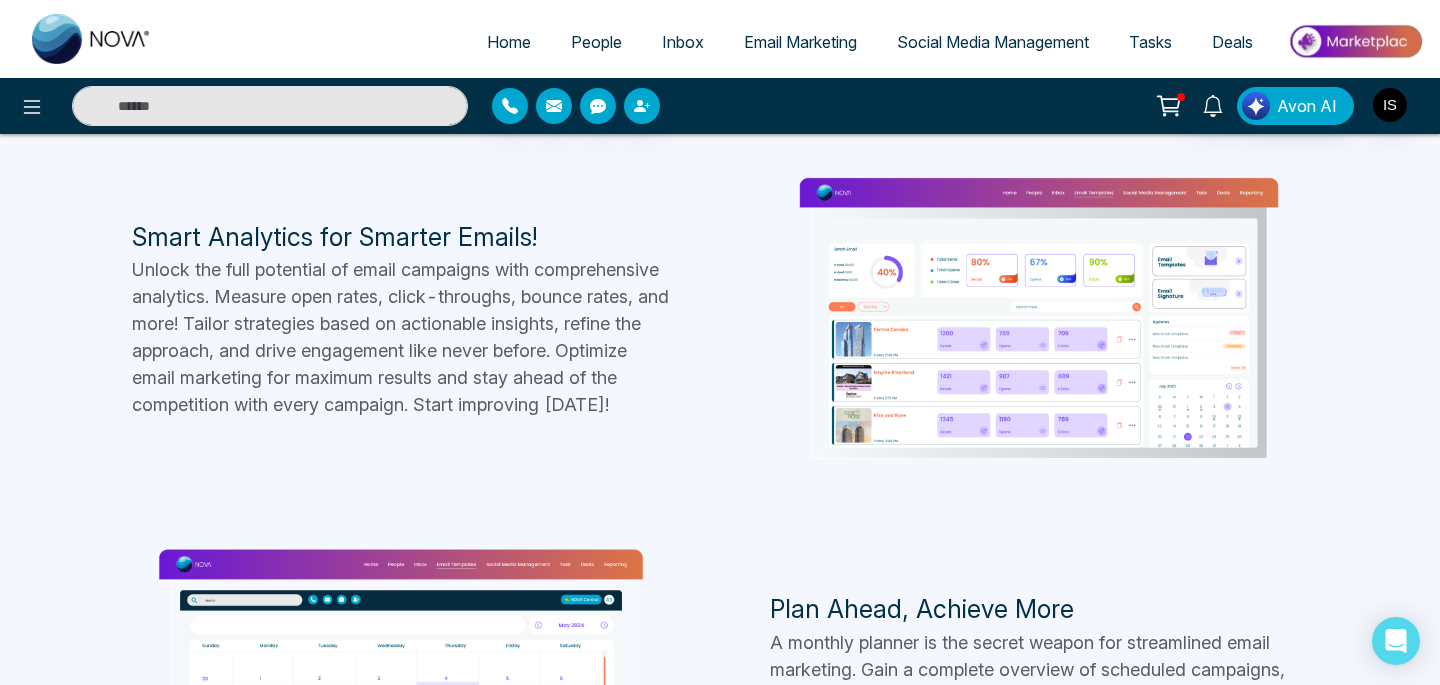 scroll, scrollTop: 0, scrollLeft: 0, axis: both 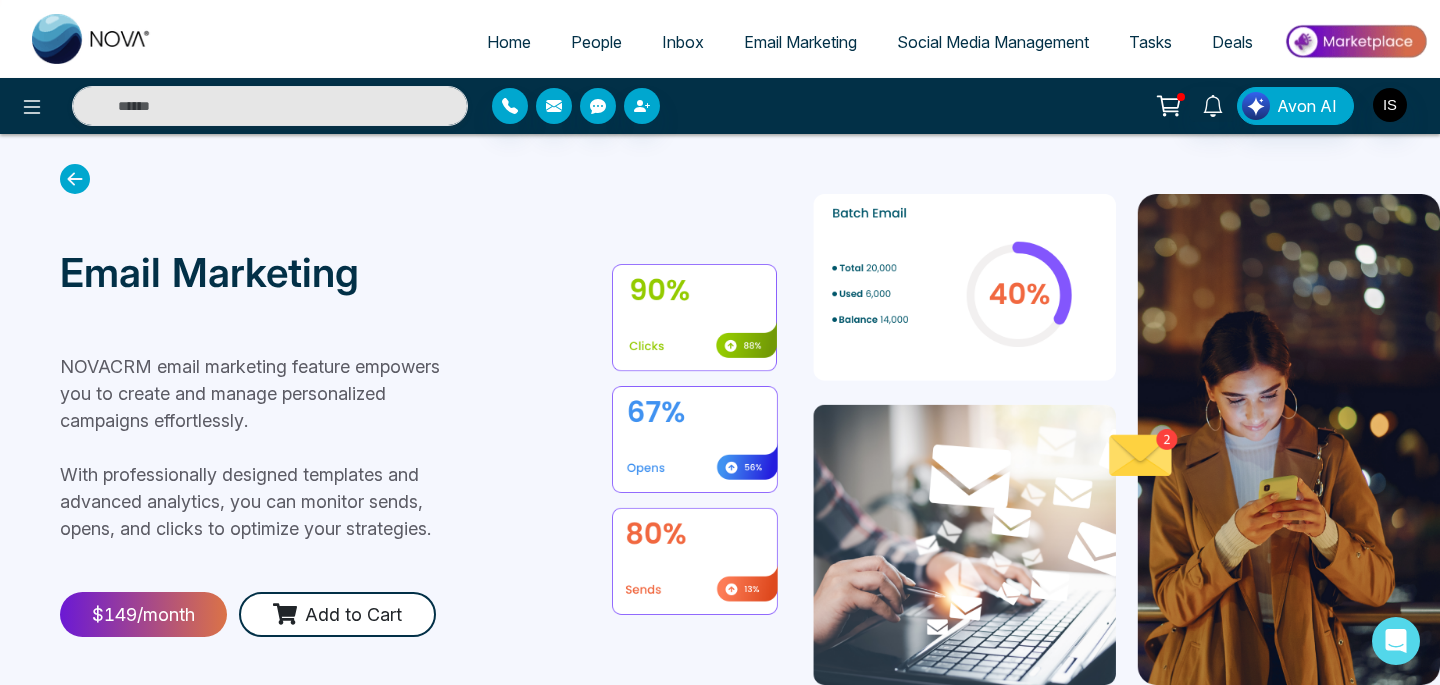 select on "*" 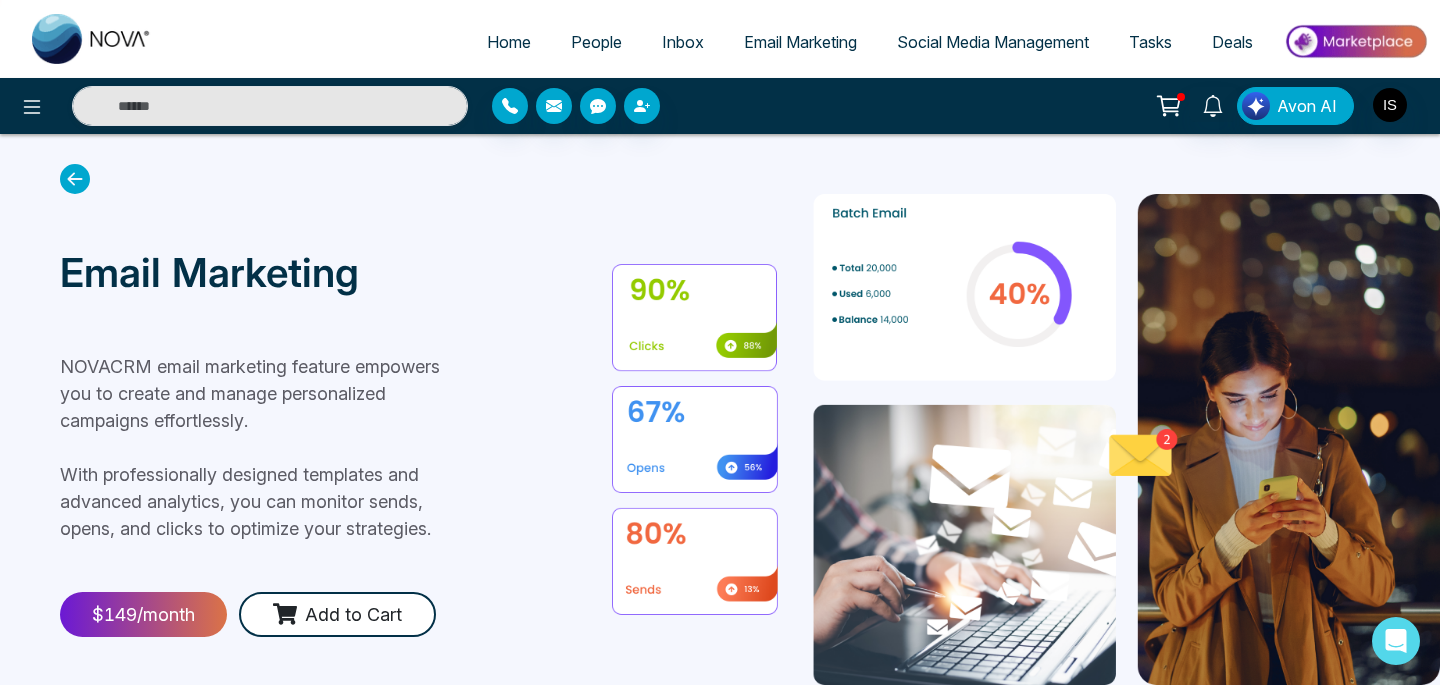 select on "*" 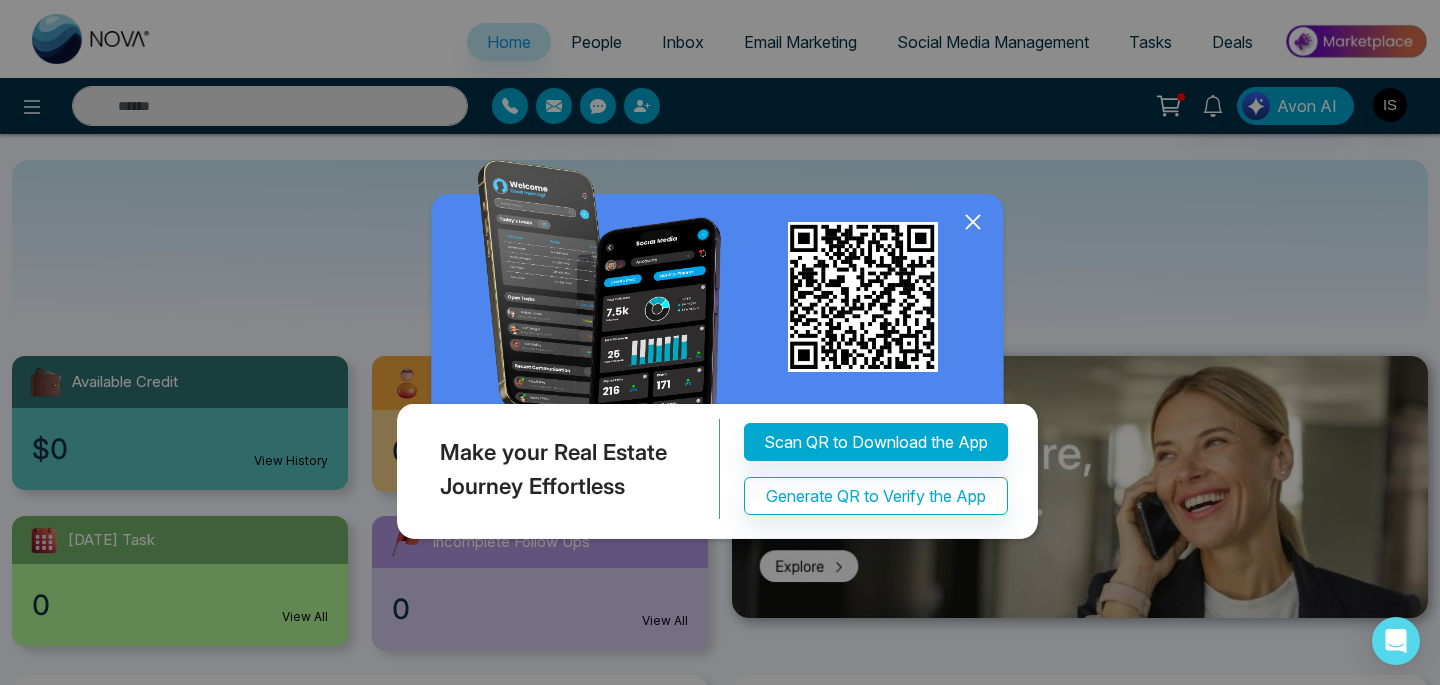 click 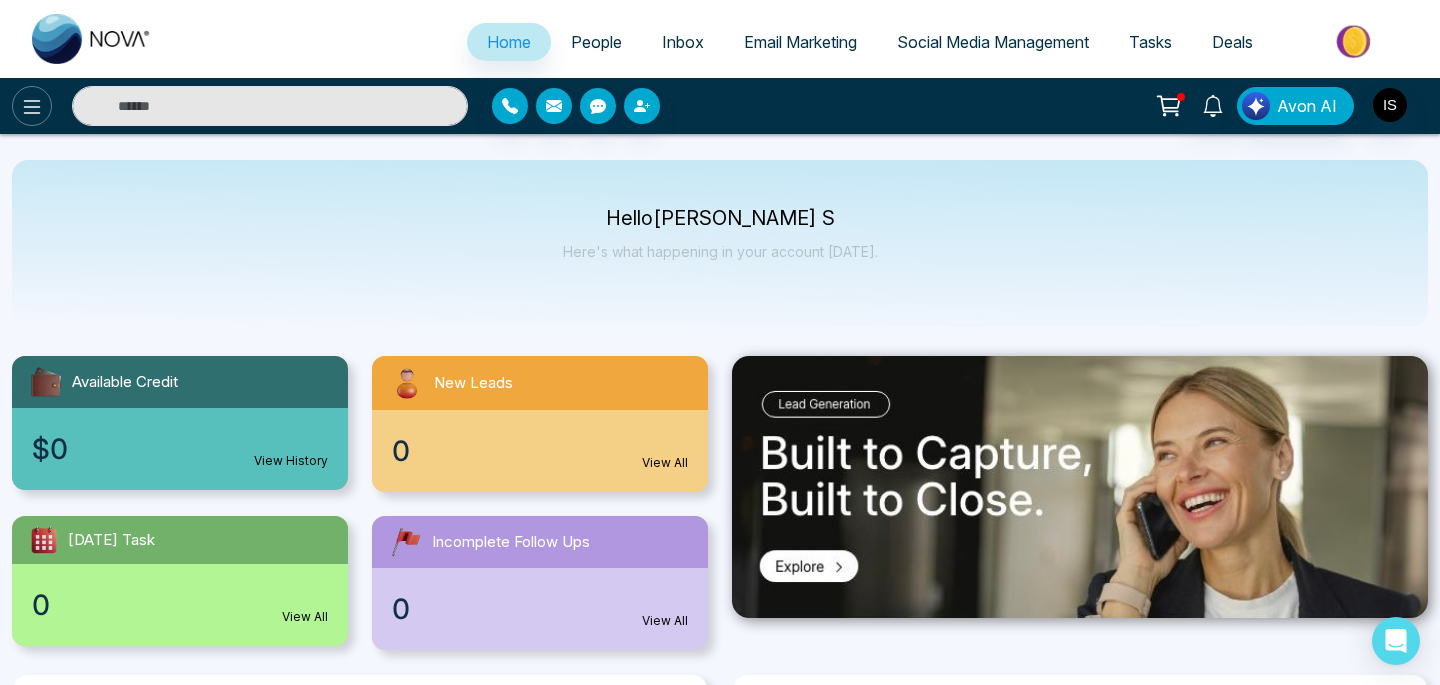 click 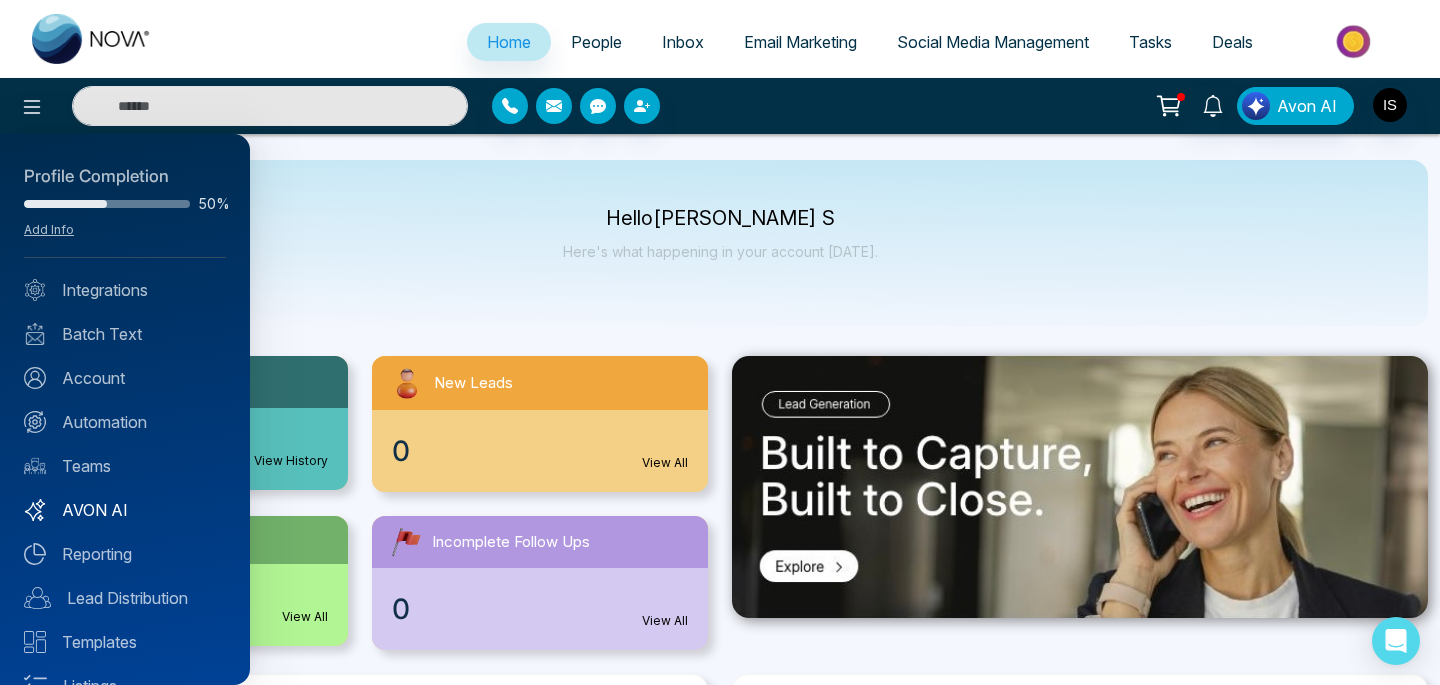 click on "AVON AI" at bounding box center (125, 510) 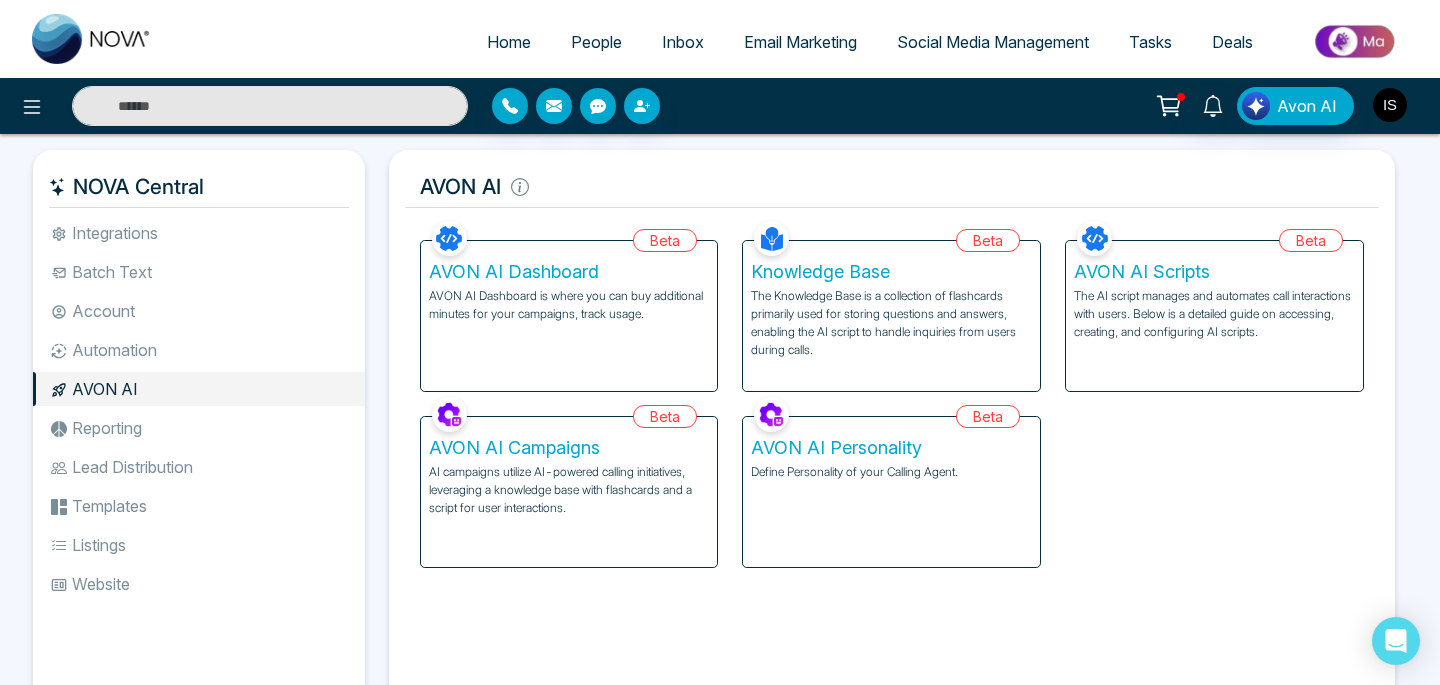 click at bounding box center [1390, 105] 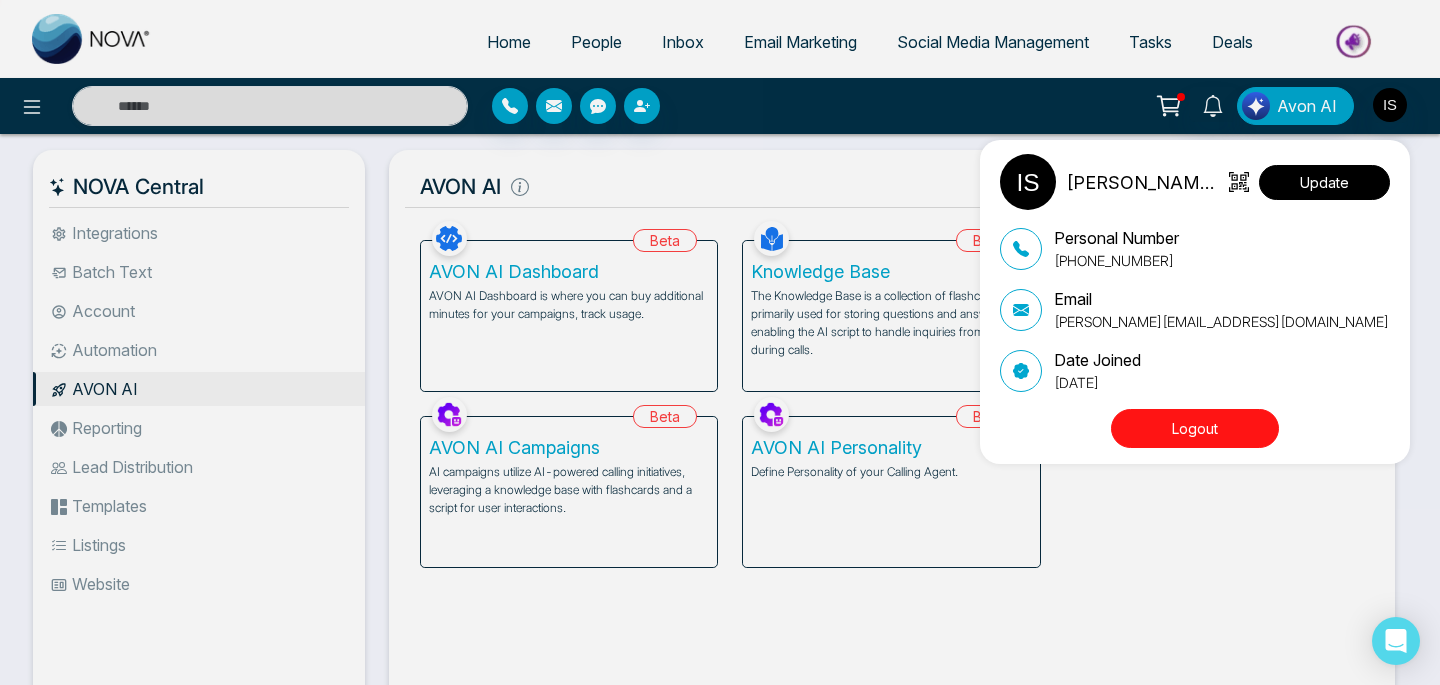 click on "Update" at bounding box center (1324, 182) 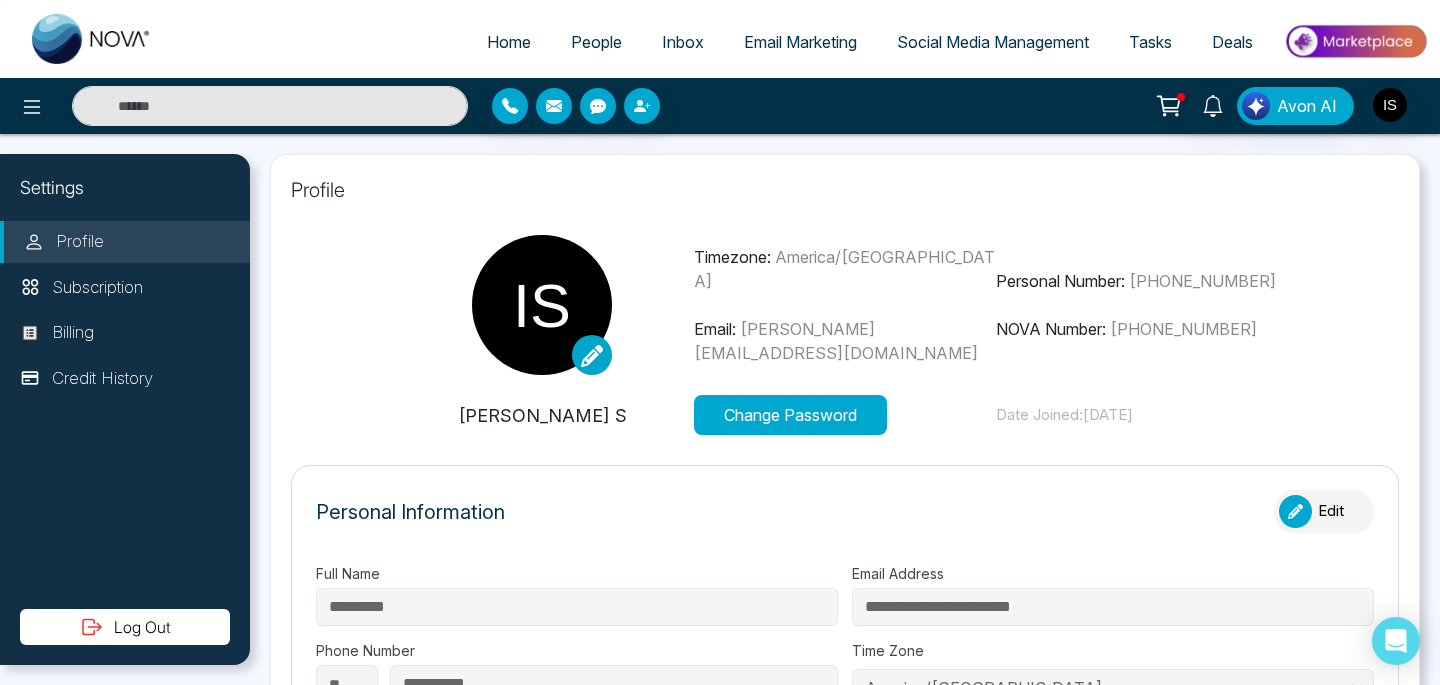 type on "***" 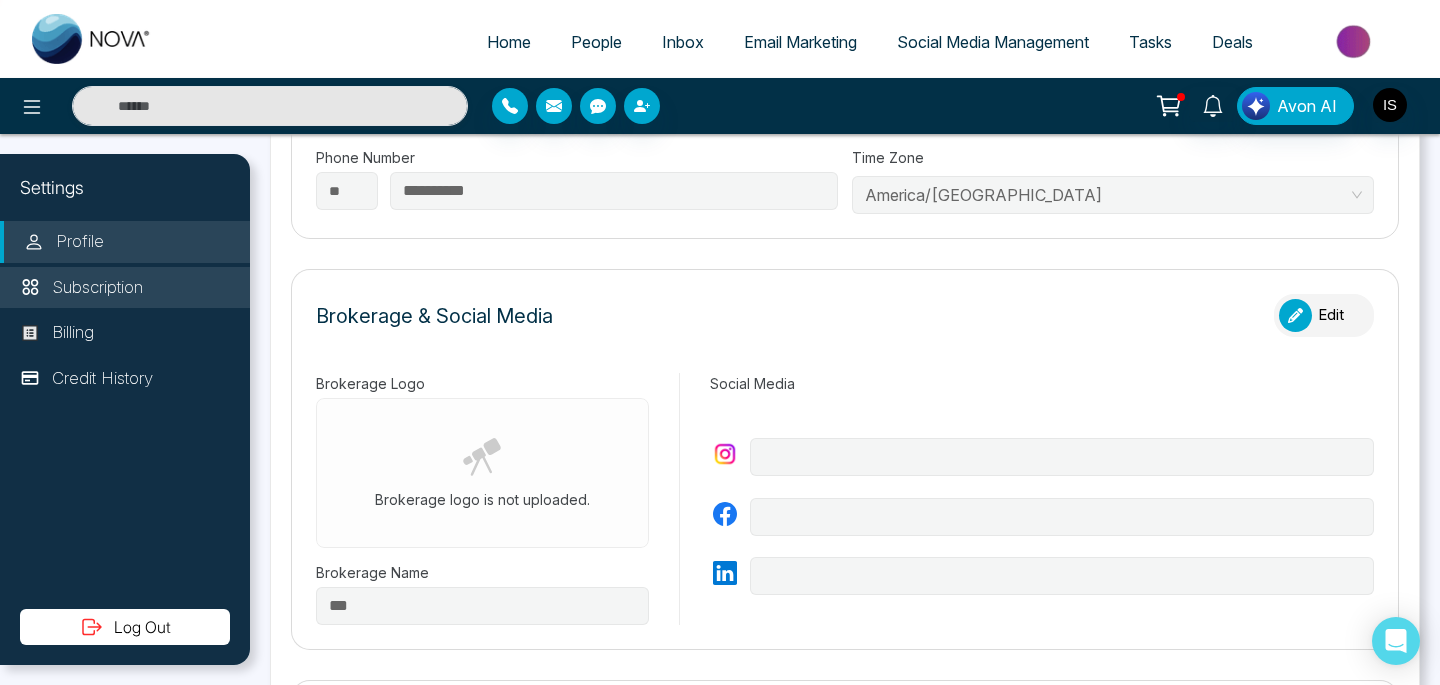 click on "Subscription" at bounding box center [97, 288] 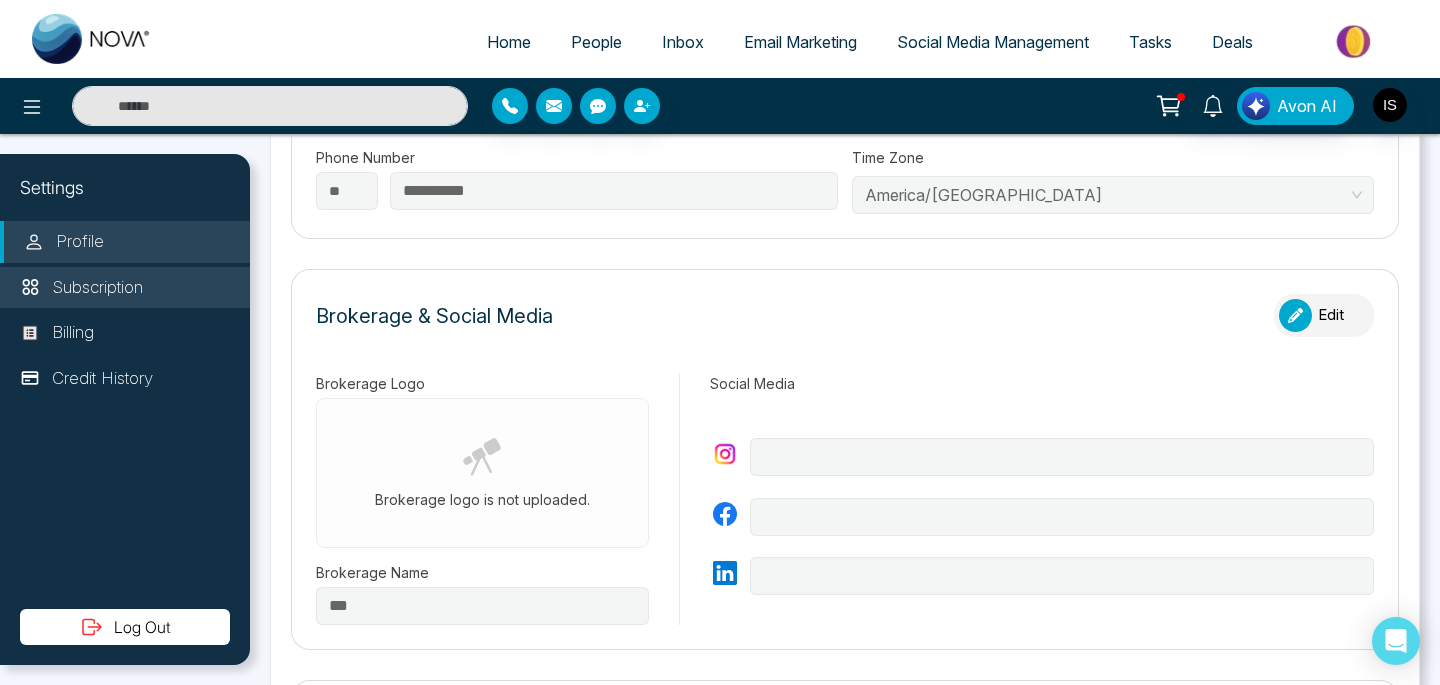 scroll, scrollTop: 295, scrollLeft: 0, axis: vertical 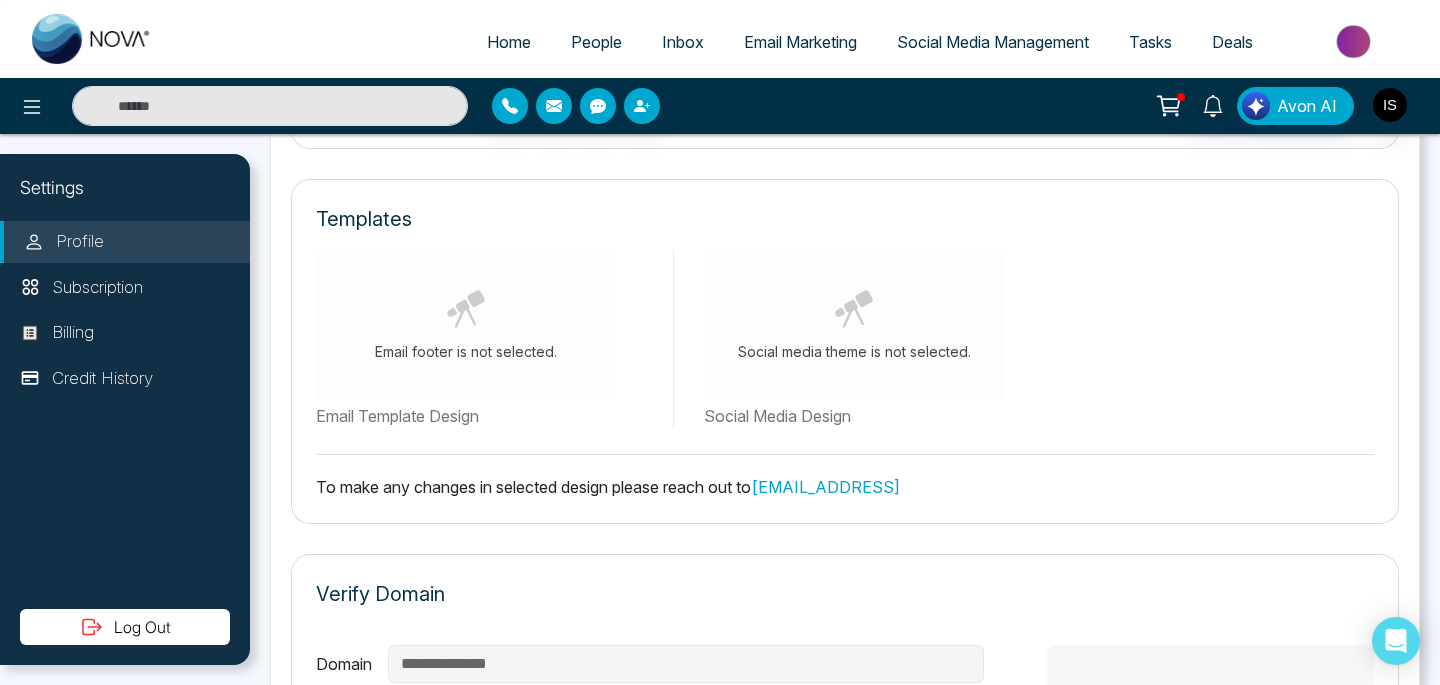 click on "Home" at bounding box center (509, 42) 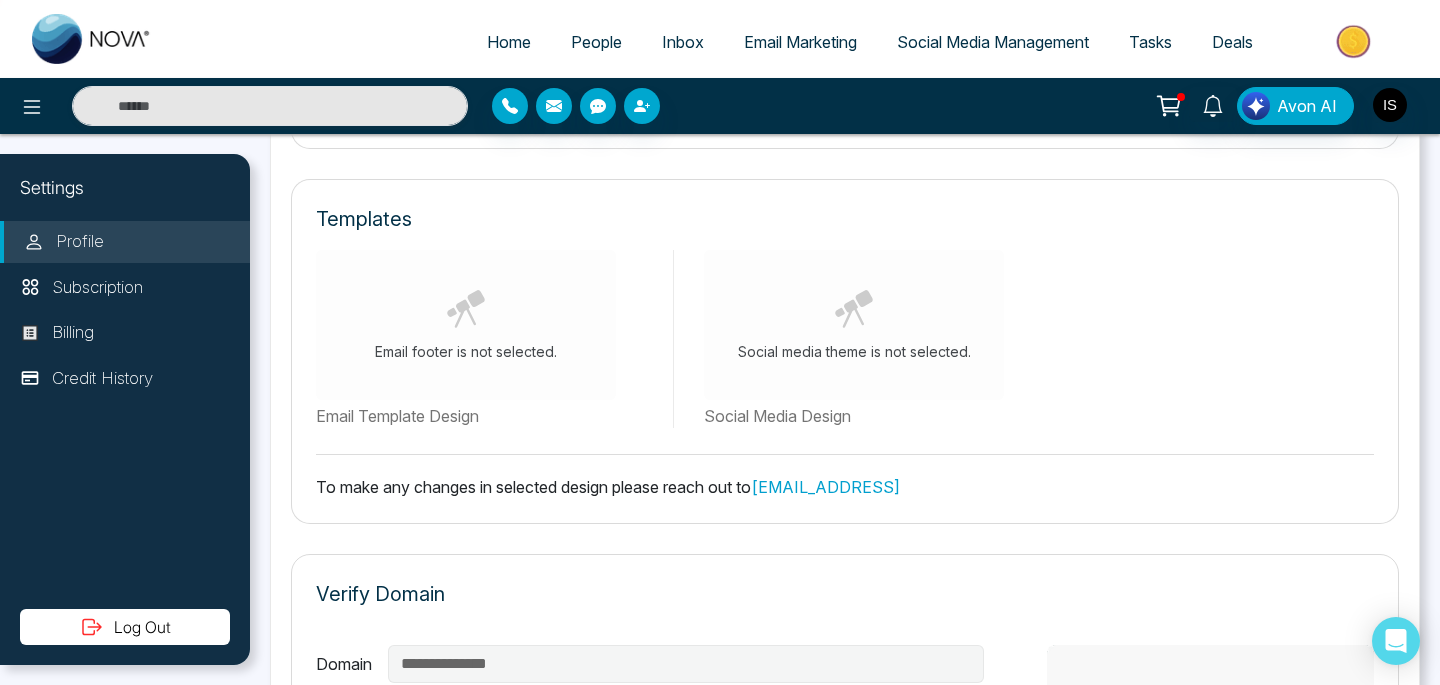 select on "*" 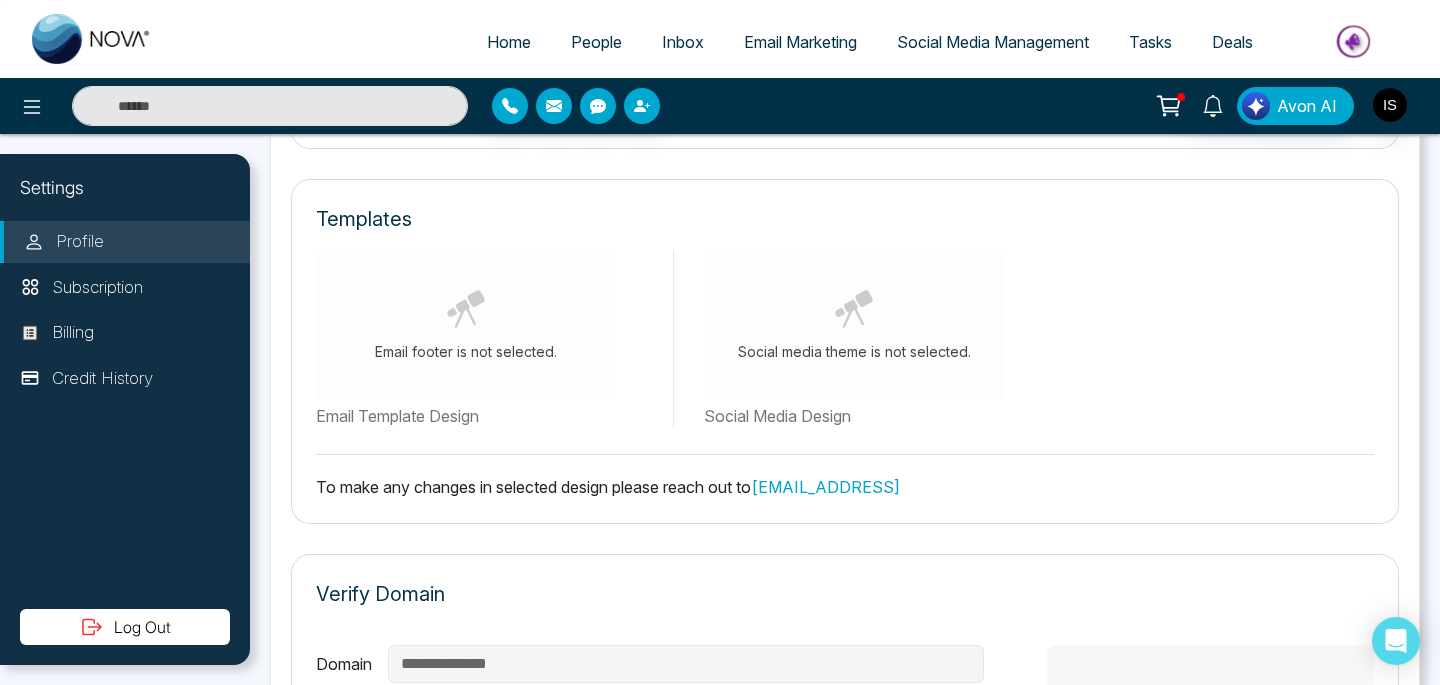 select on "*" 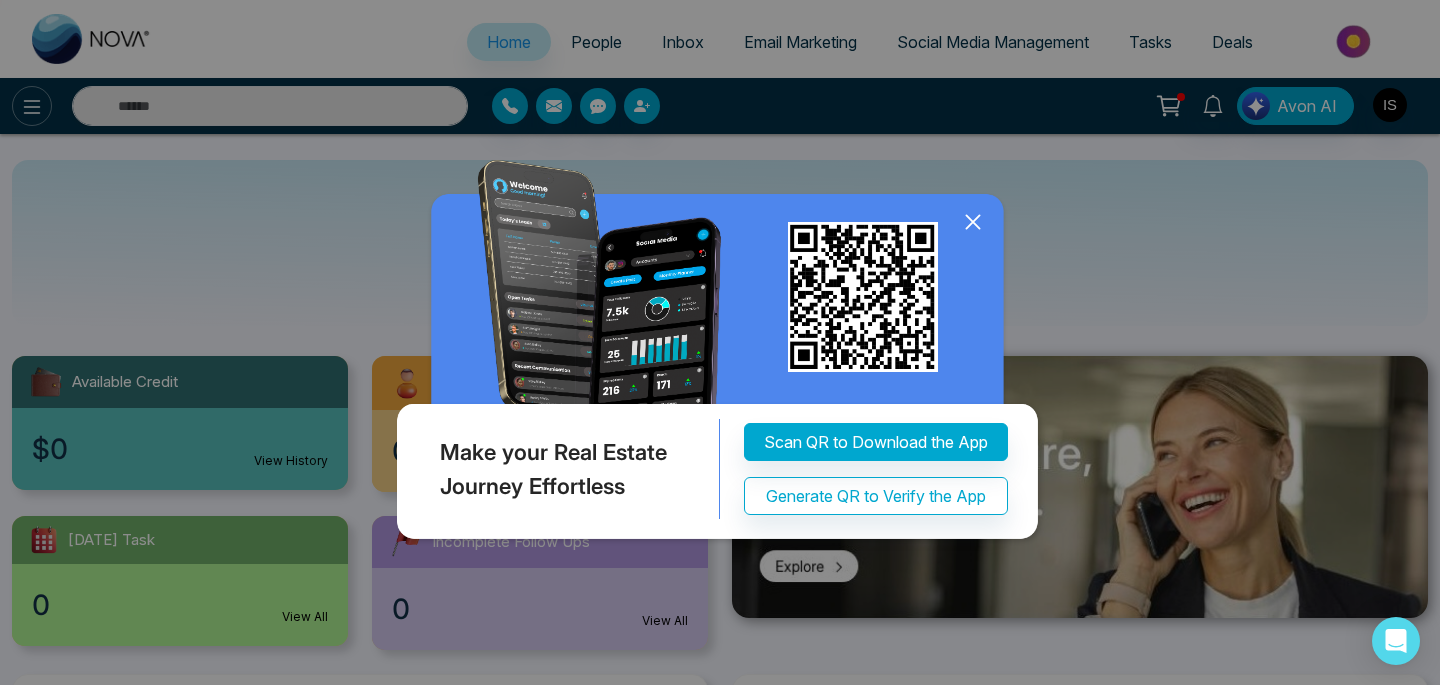 click on "Make your Real Estate  Journey Effortless Scan QR to Download the App Generate QR to Verify the App" at bounding box center [720, 342] 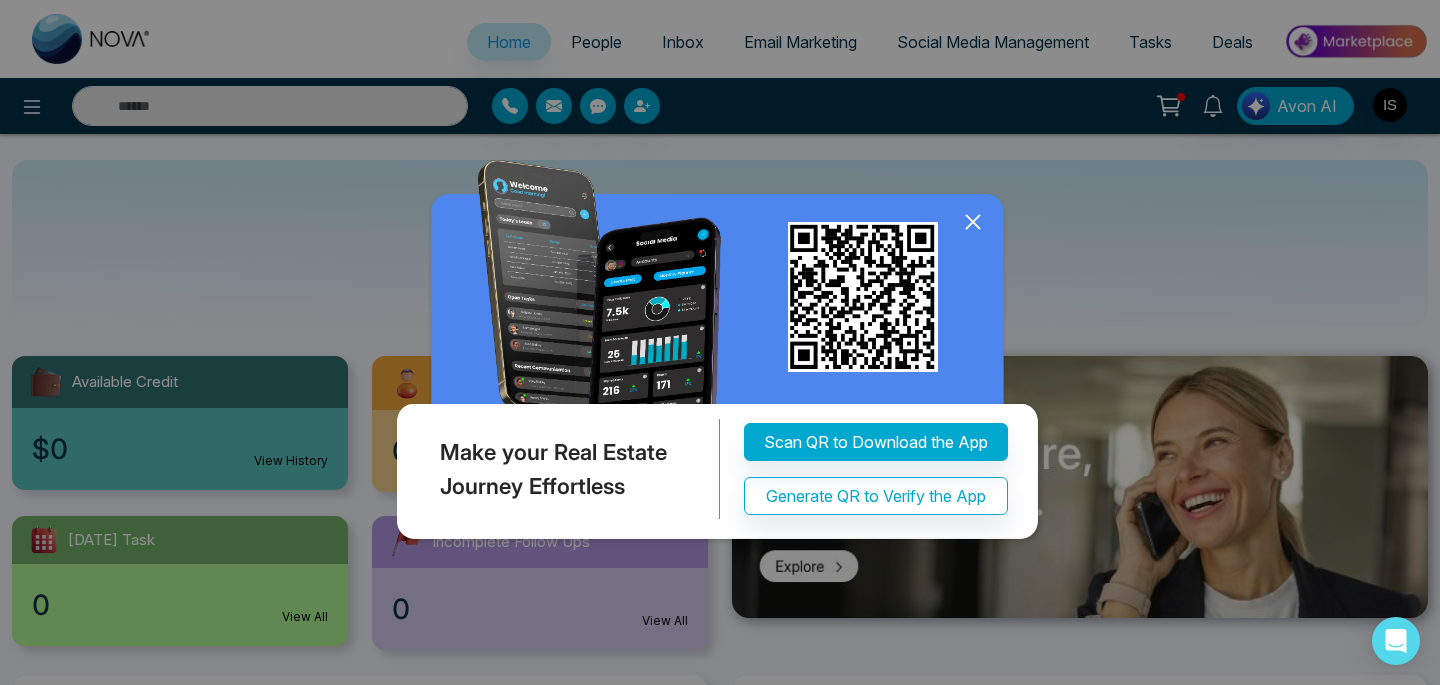 click 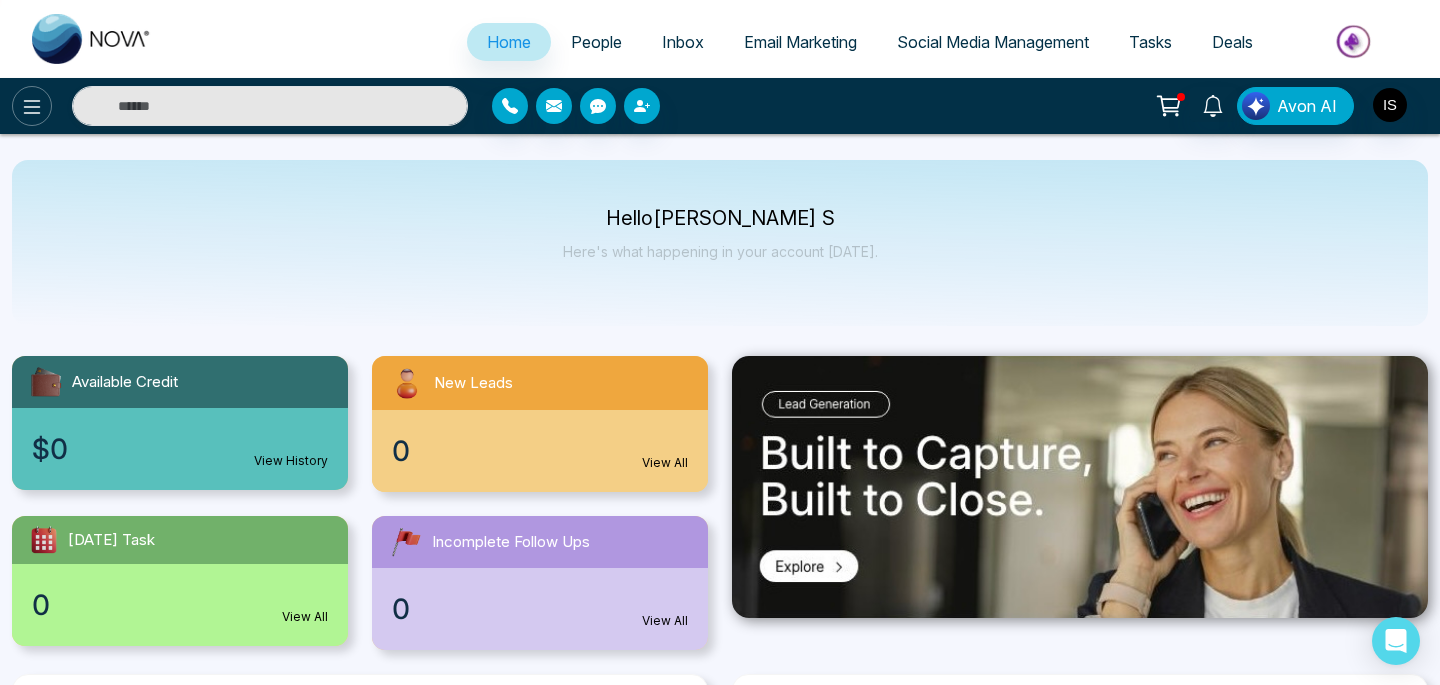 click 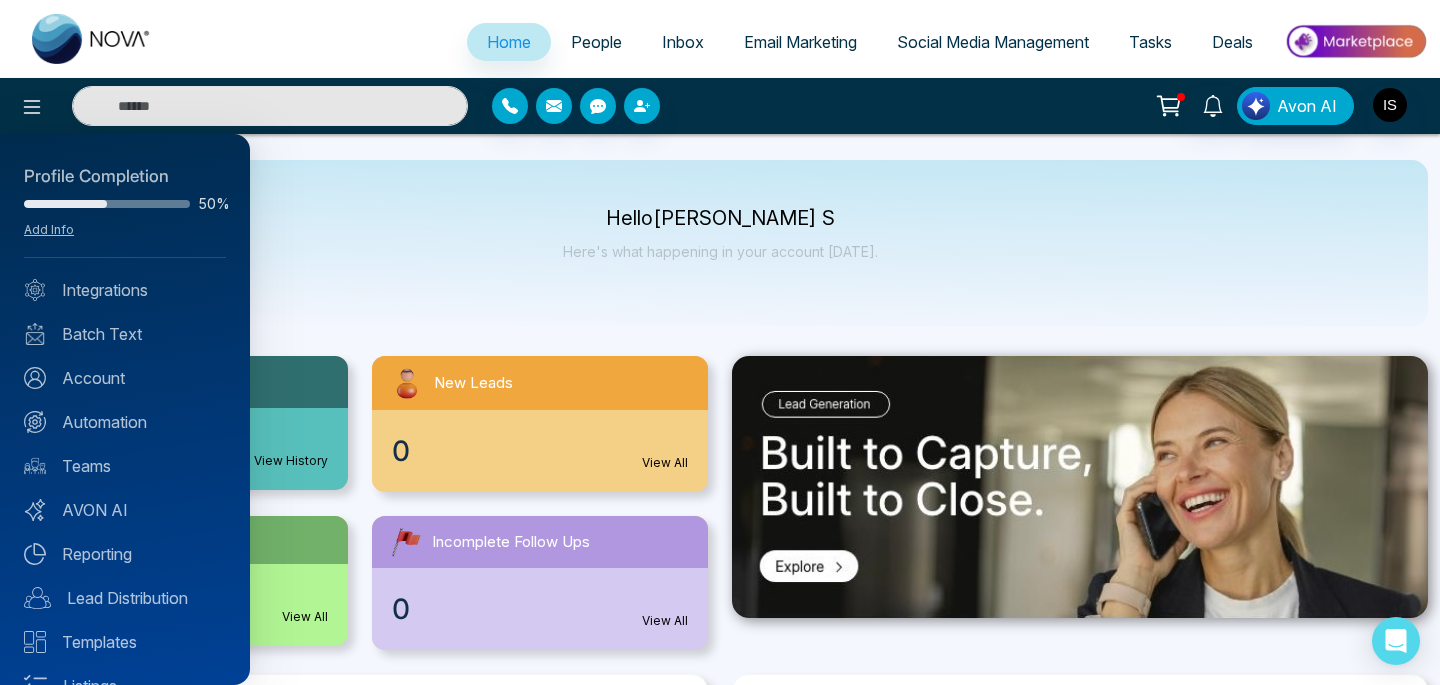 scroll, scrollTop: 124, scrollLeft: 0, axis: vertical 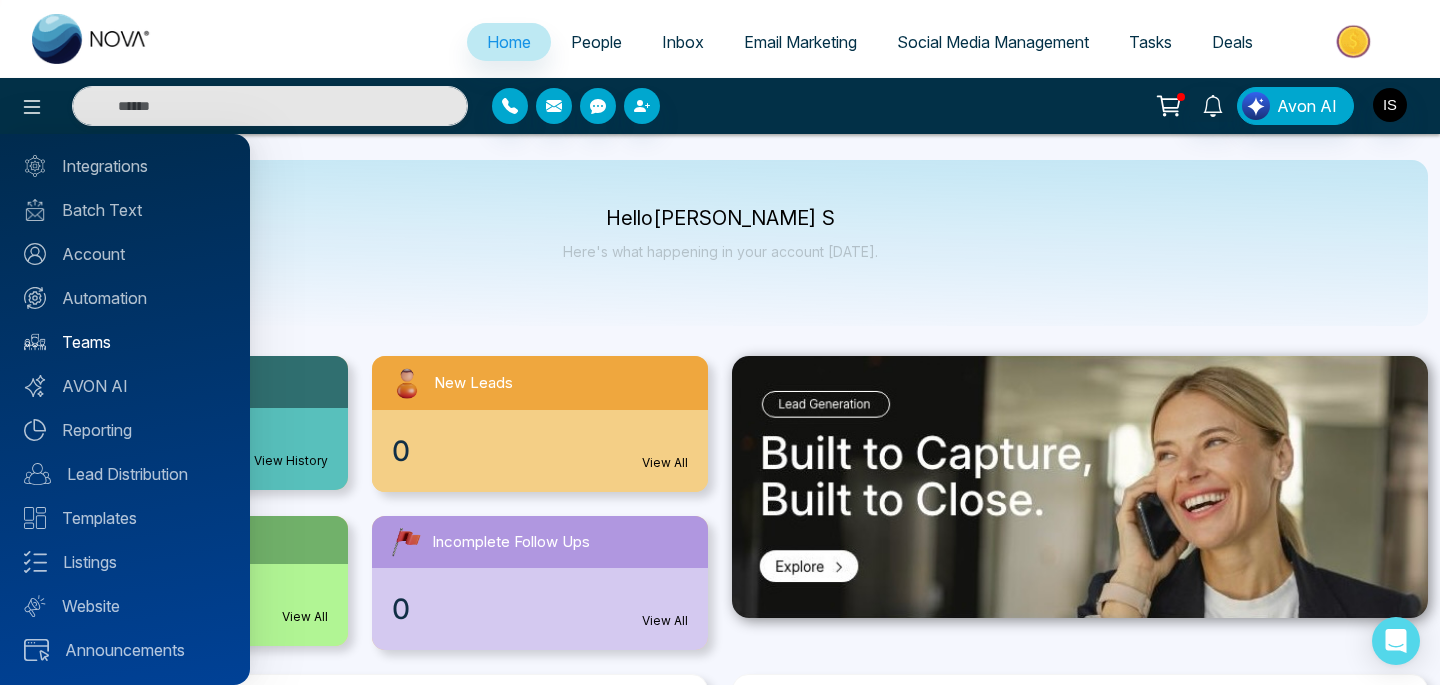 click on "Teams" at bounding box center [125, 342] 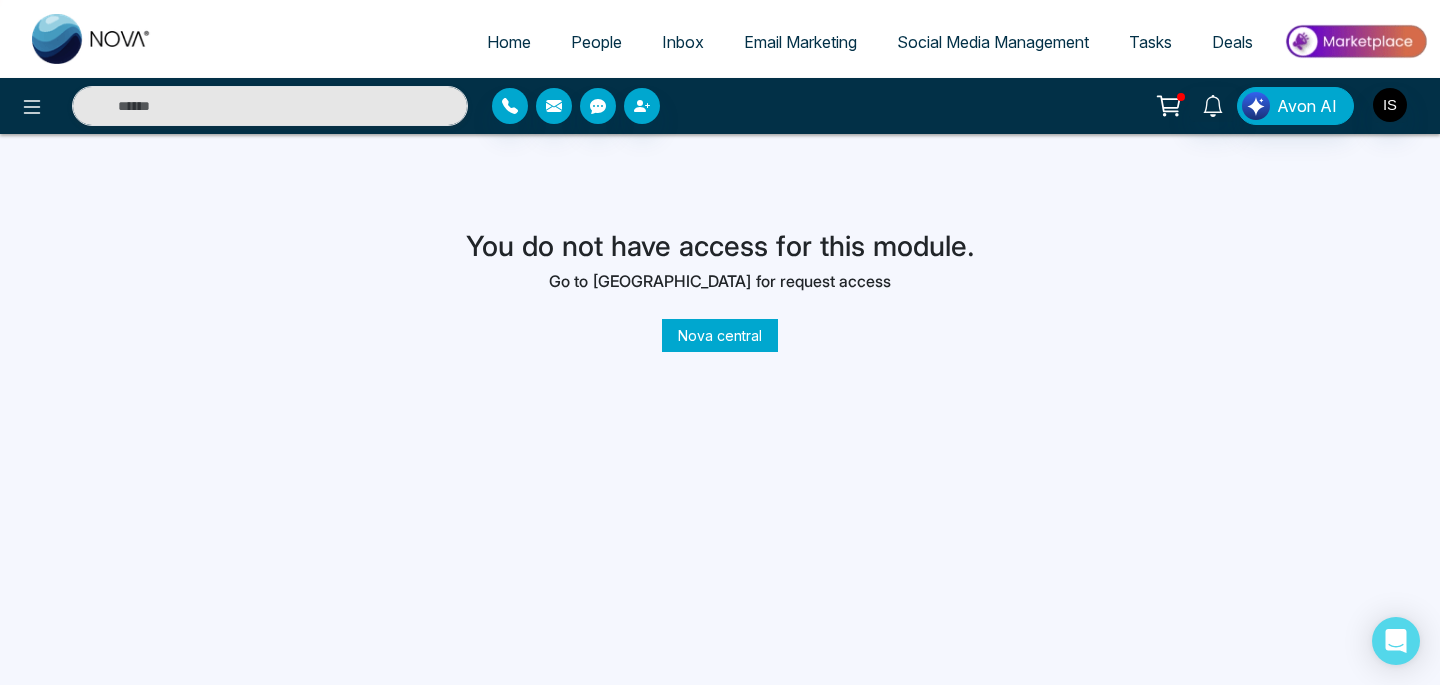 click on "Nova central" at bounding box center (720, 335) 